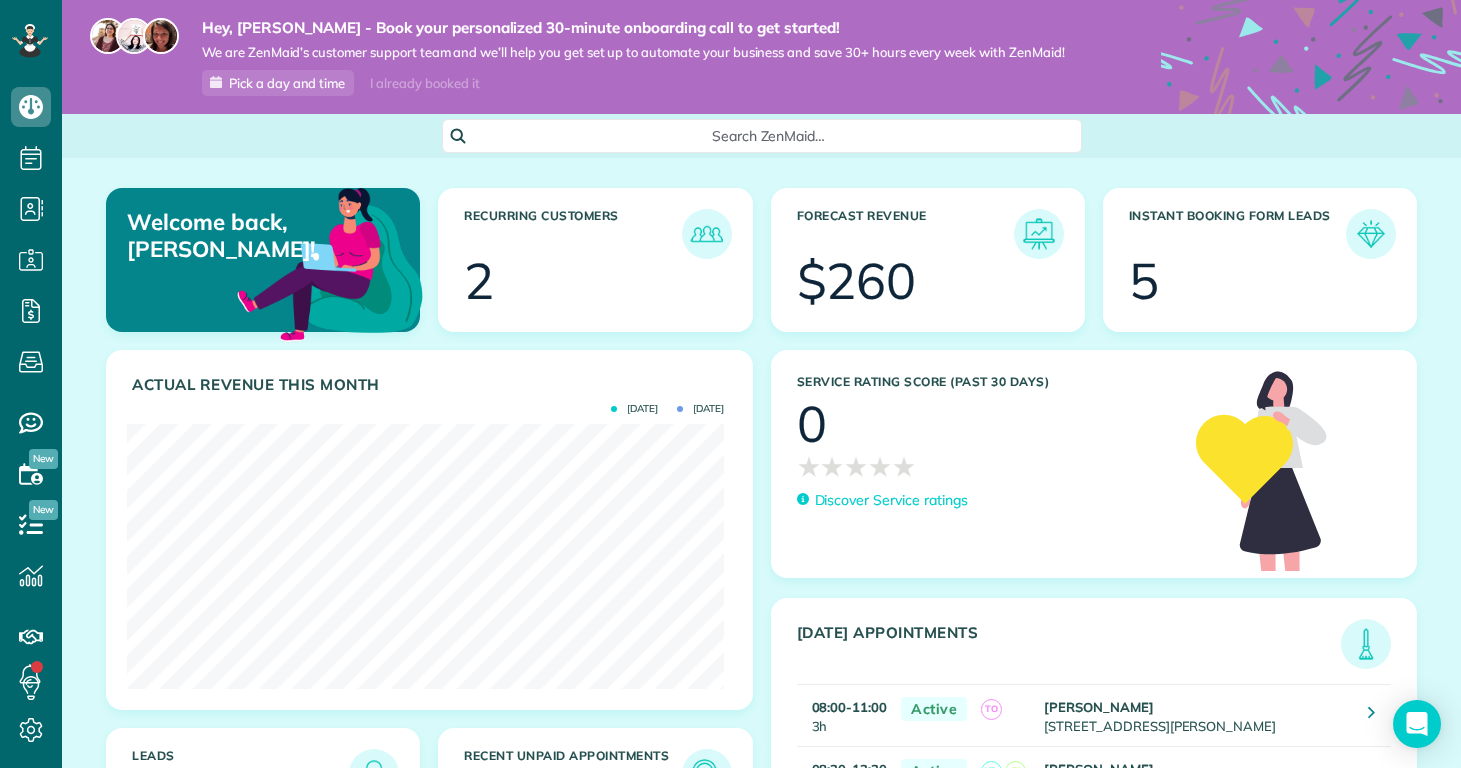 scroll, scrollTop: 0, scrollLeft: 0, axis: both 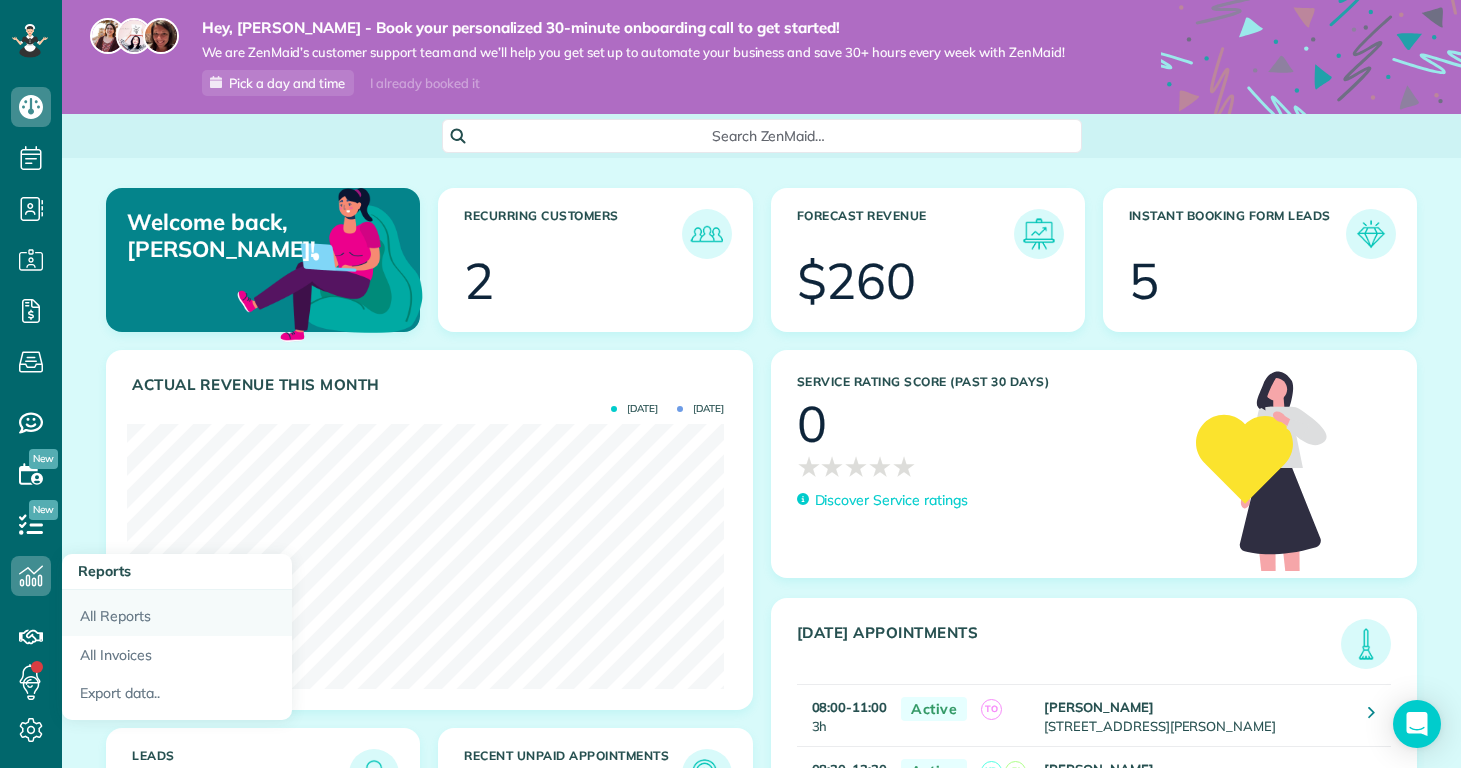 click on "All Reports" at bounding box center [177, 613] 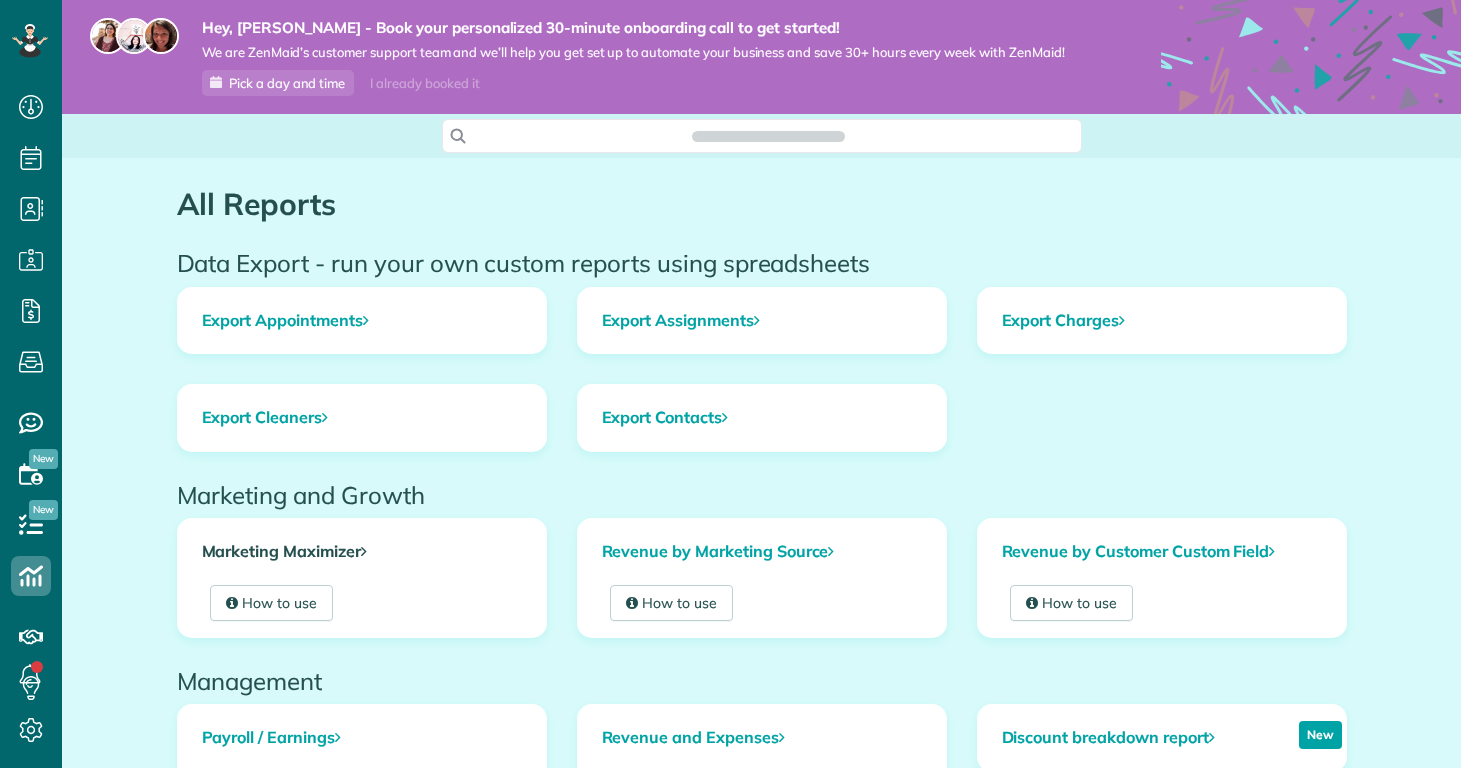 scroll, scrollTop: 0, scrollLeft: 0, axis: both 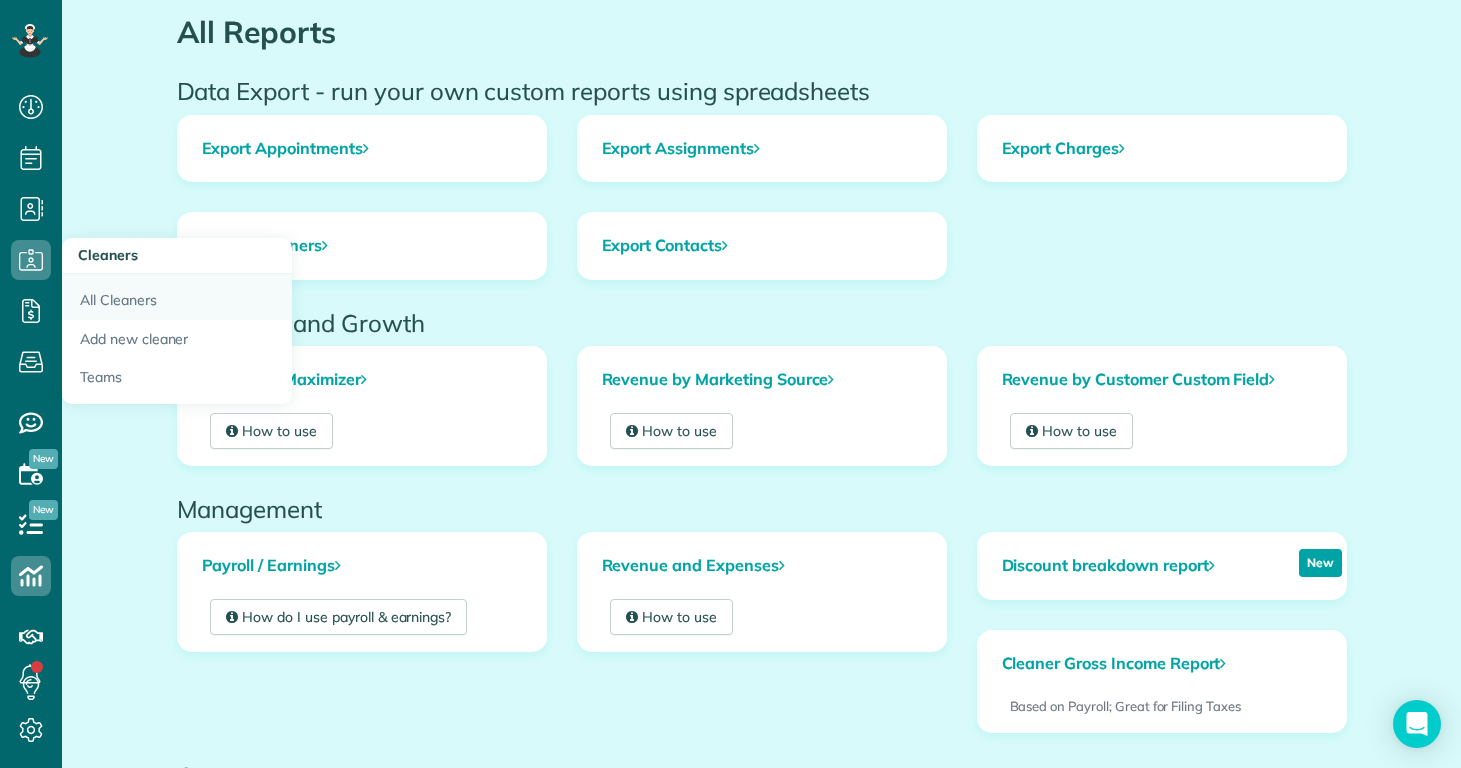 click on "All Cleaners" at bounding box center (177, 297) 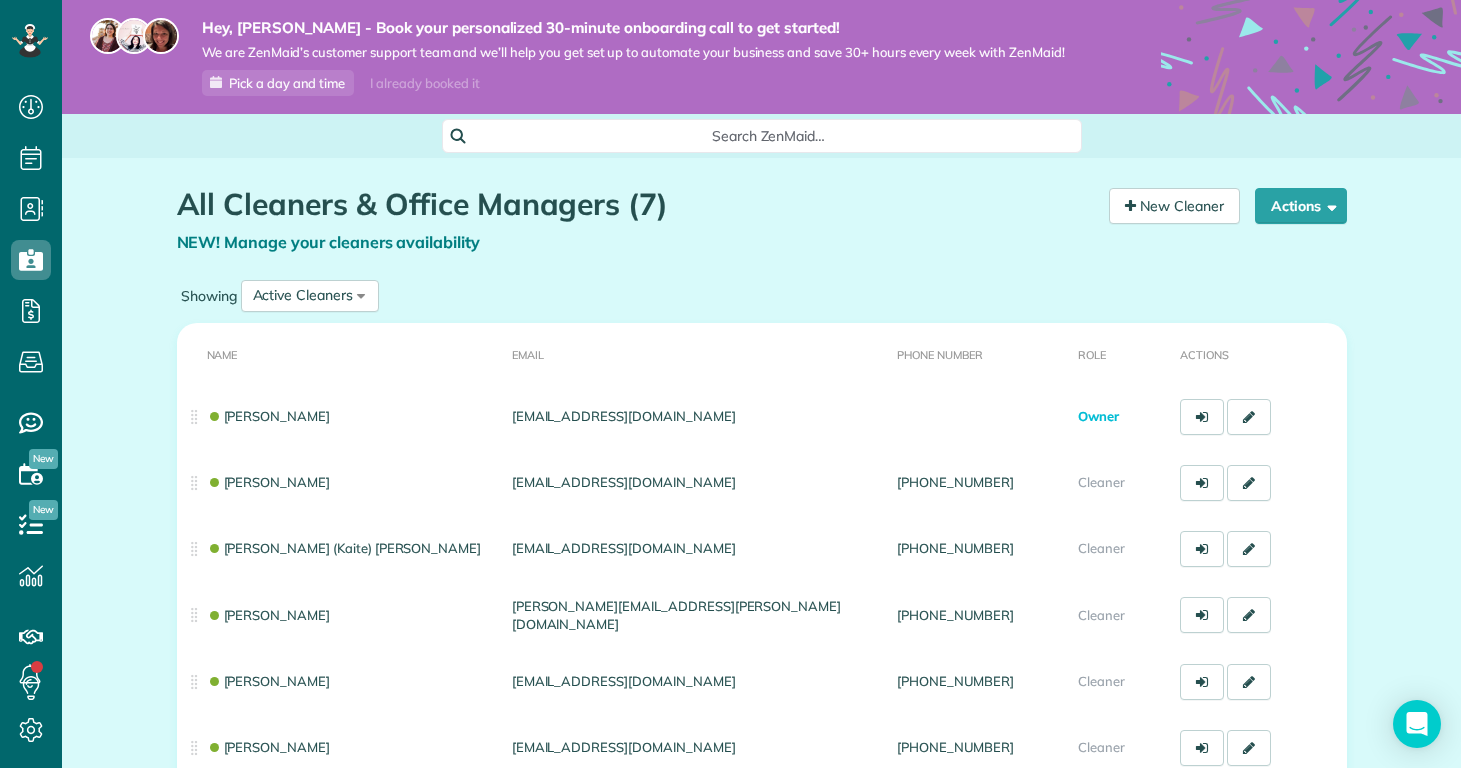 scroll, scrollTop: 0, scrollLeft: 0, axis: both 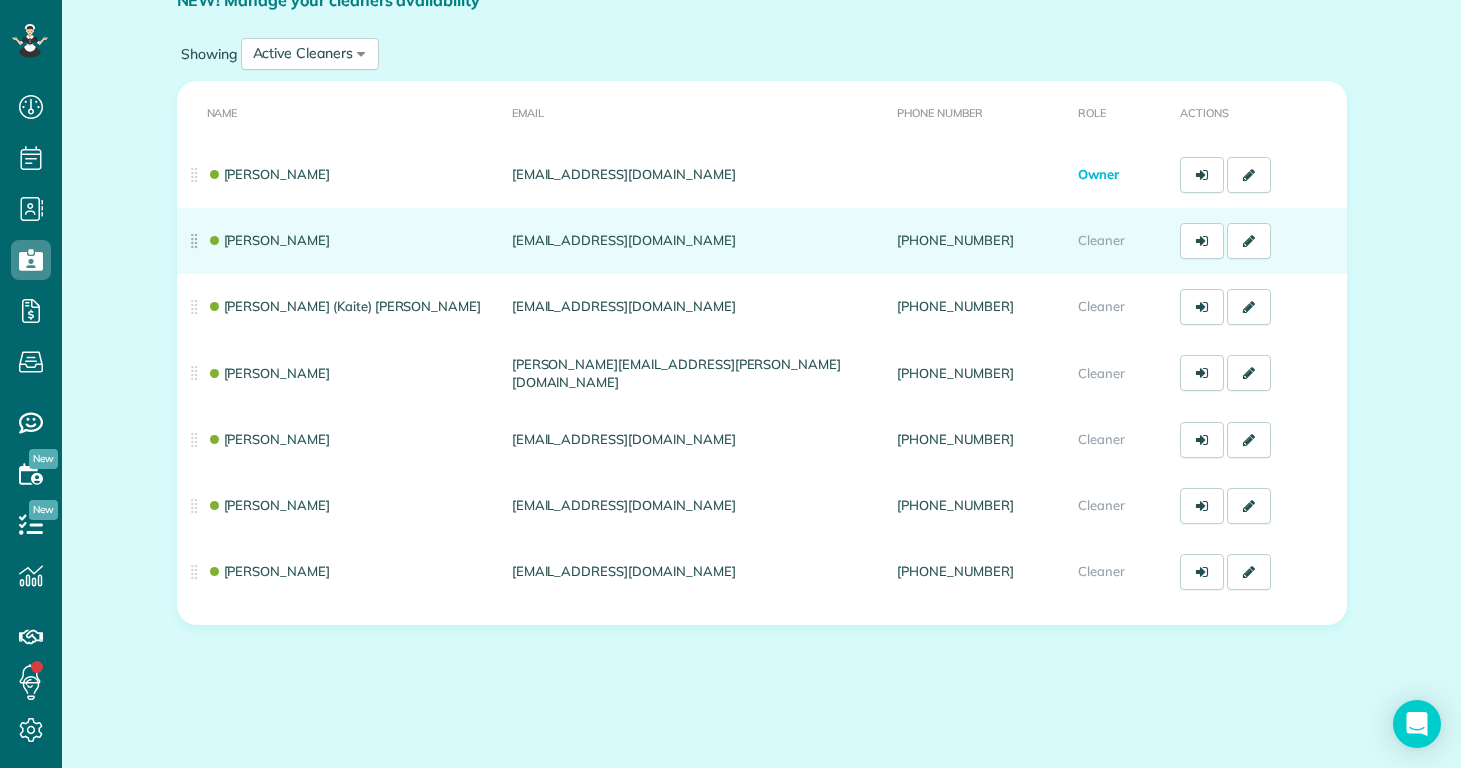 click on "Taylor Obryan" at bounding box center [340, 241] 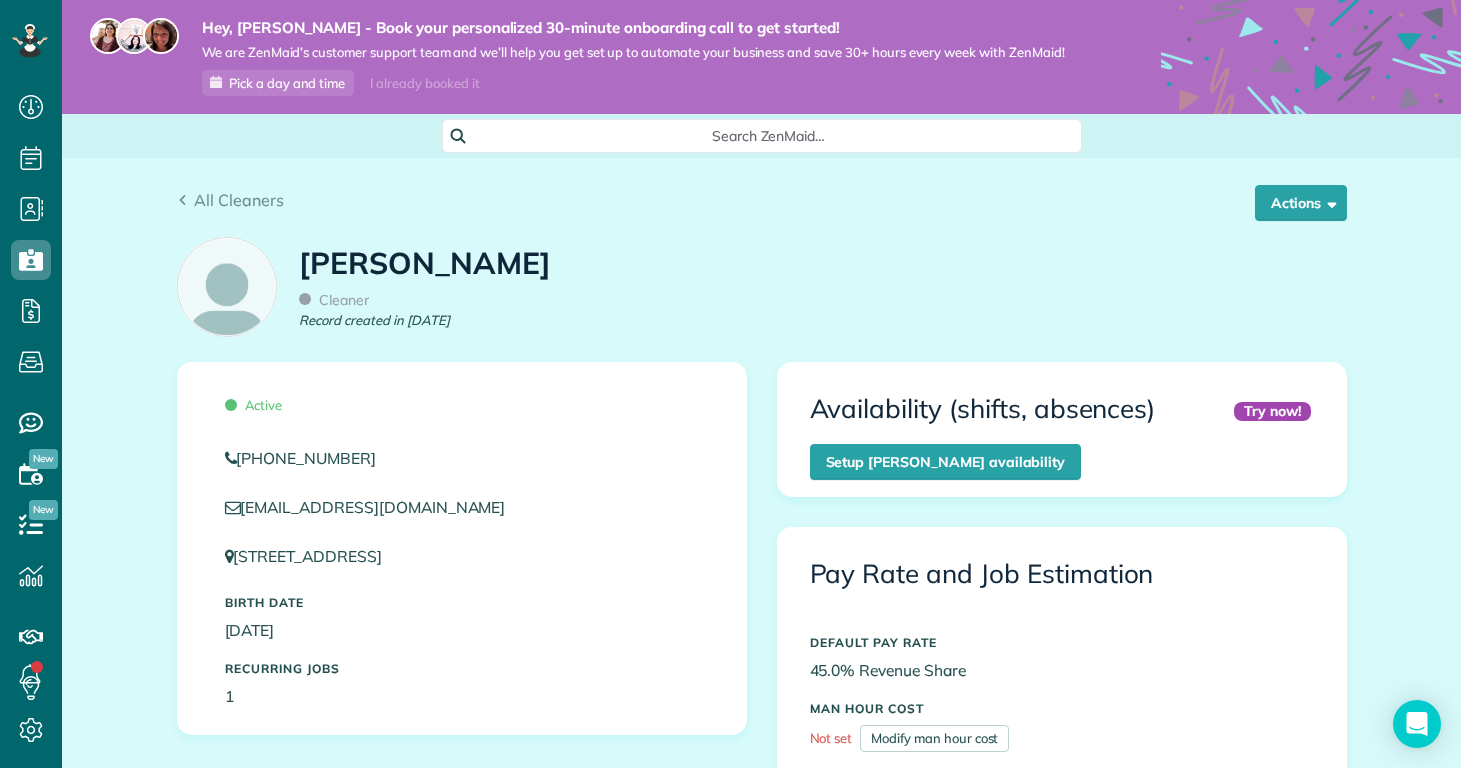 scroll, scrollTop: 0, scrollLeft: 0, axis: both 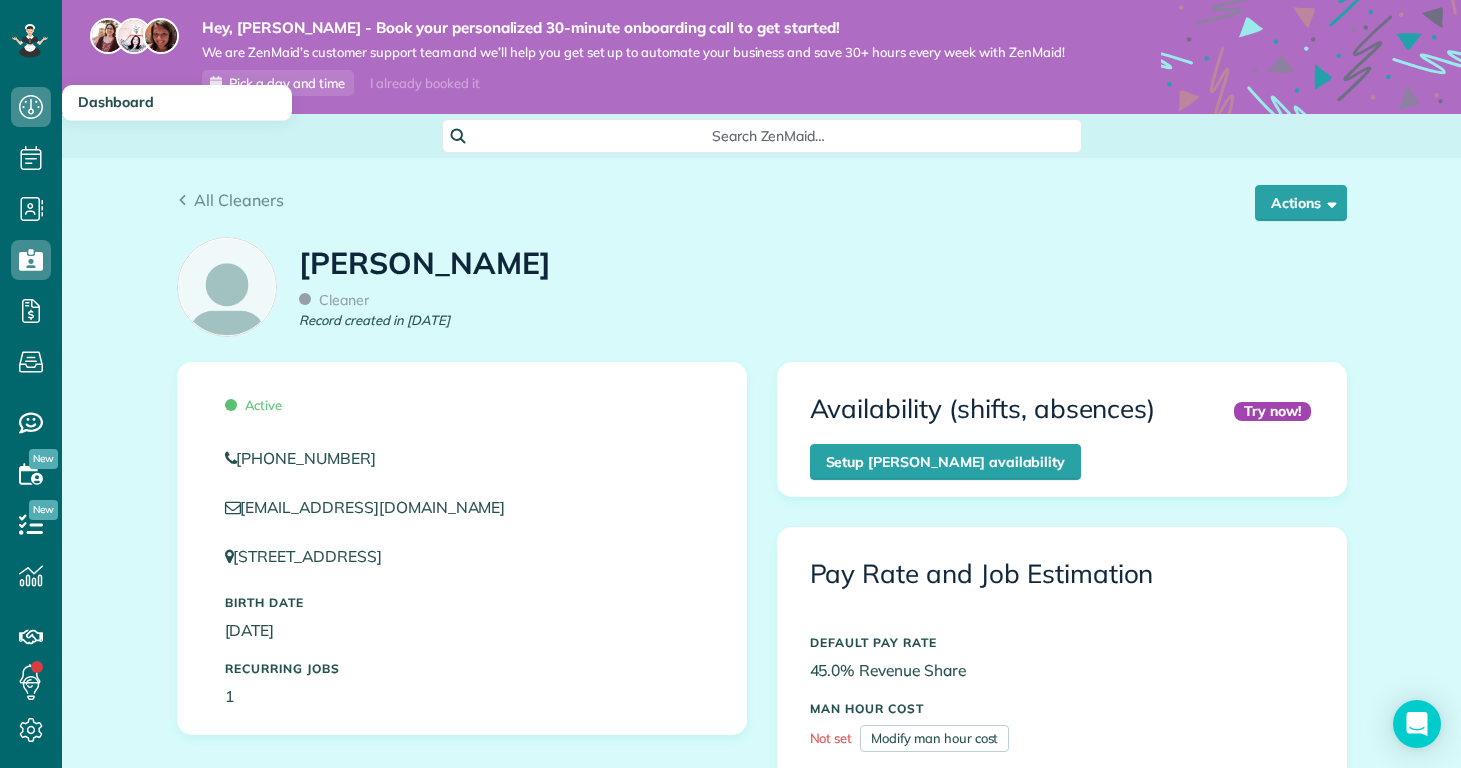 click 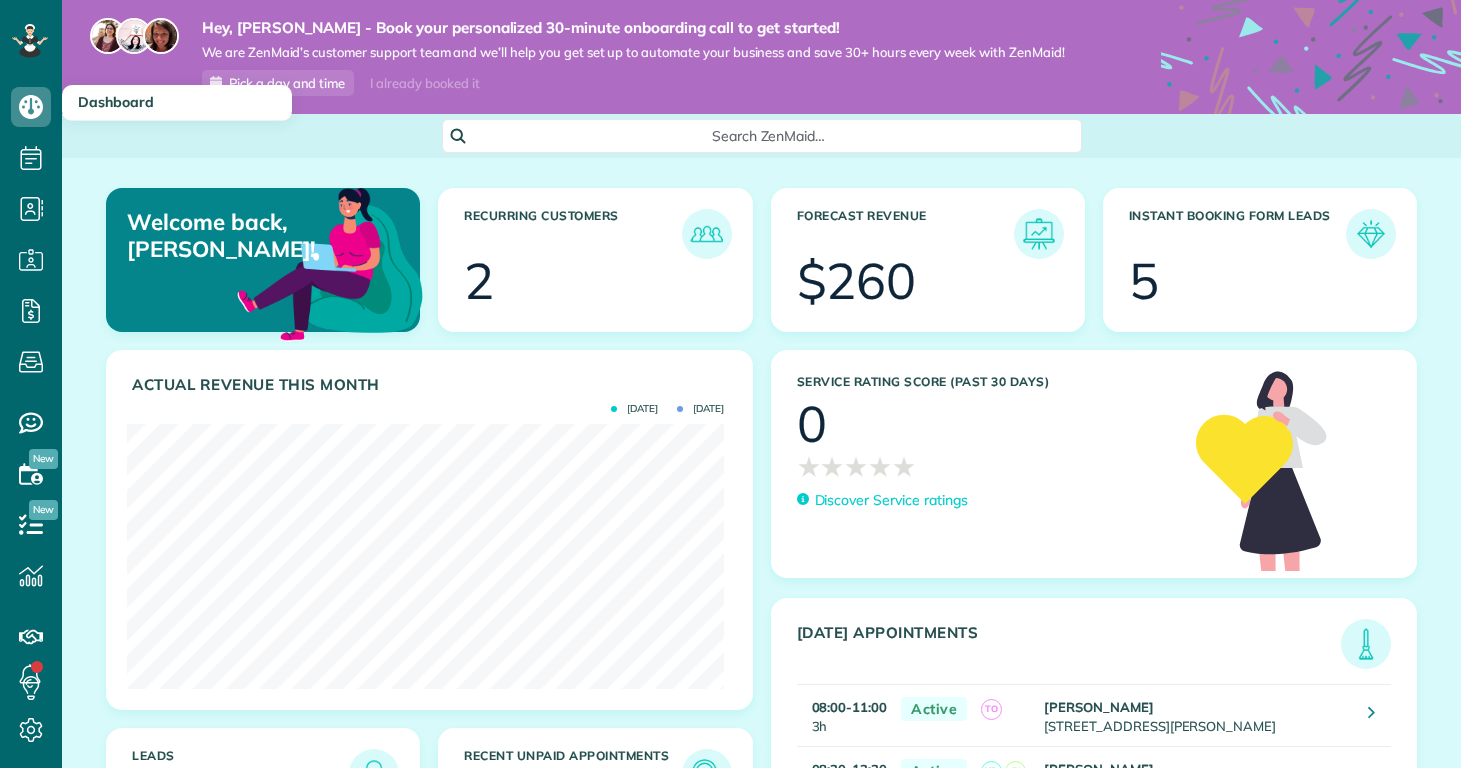 scroll, scrollTop: 0, scrollLeft: 0, axis: both 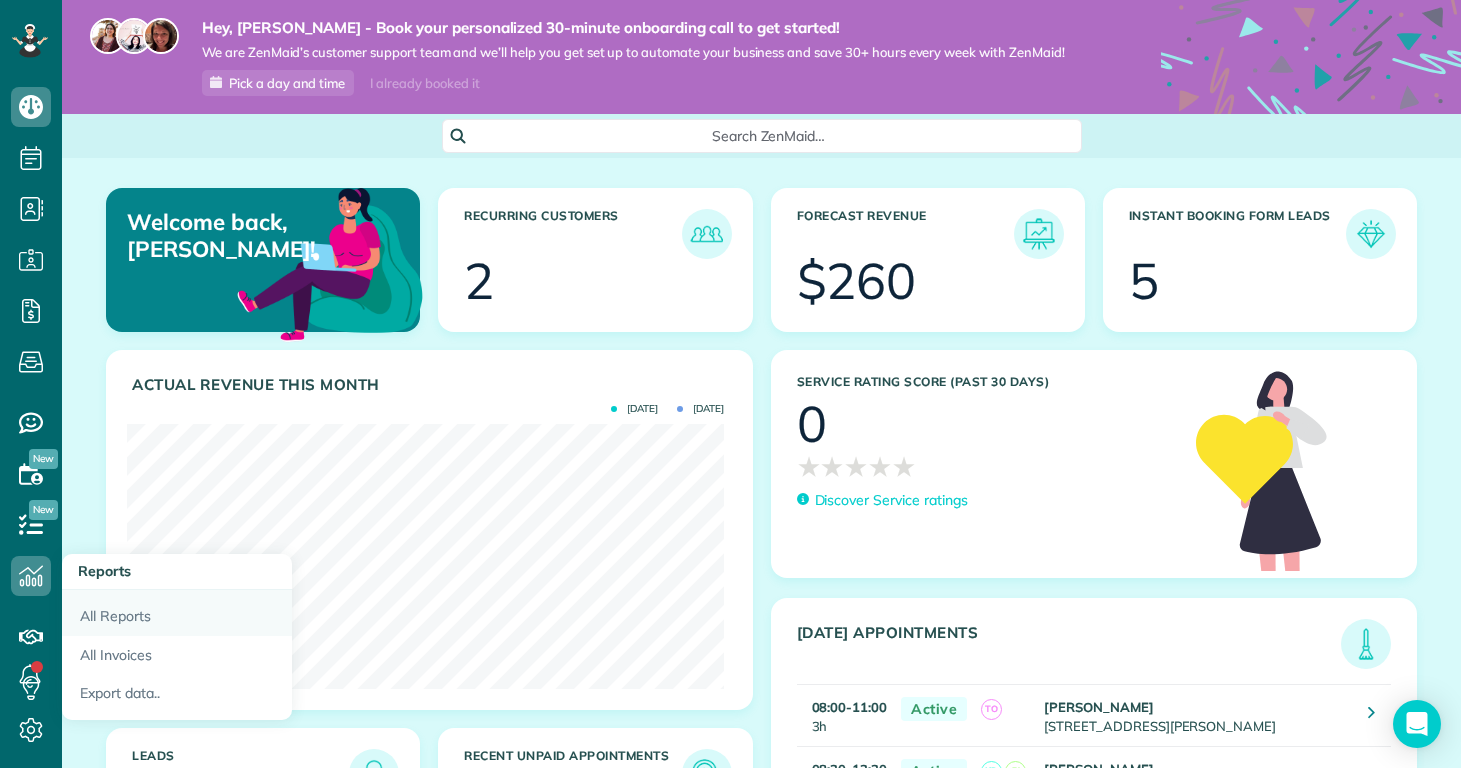 click on "All Reports" at bounding box center (177, 613) 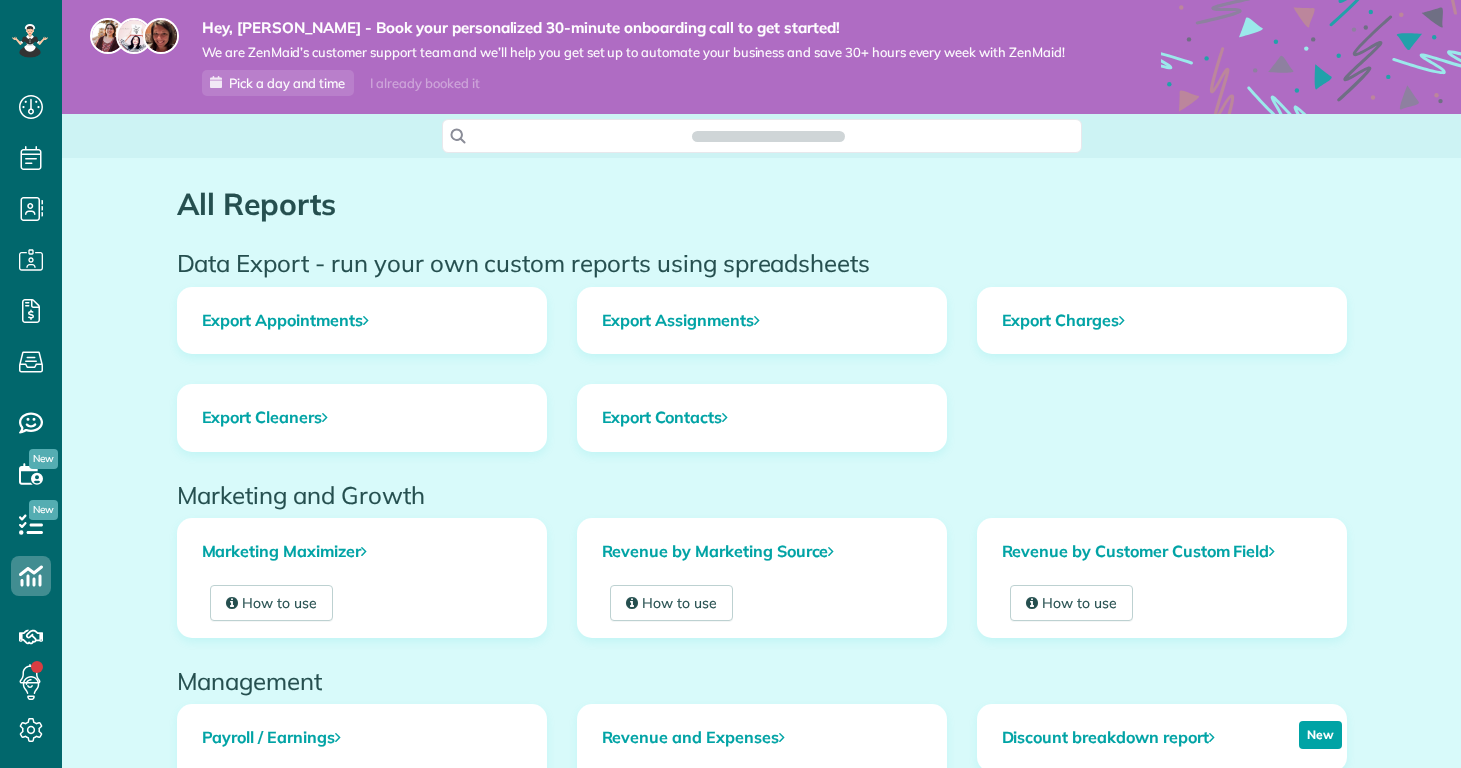 scroll, scrollTop: 0, scrollLeft: 0, axis: both 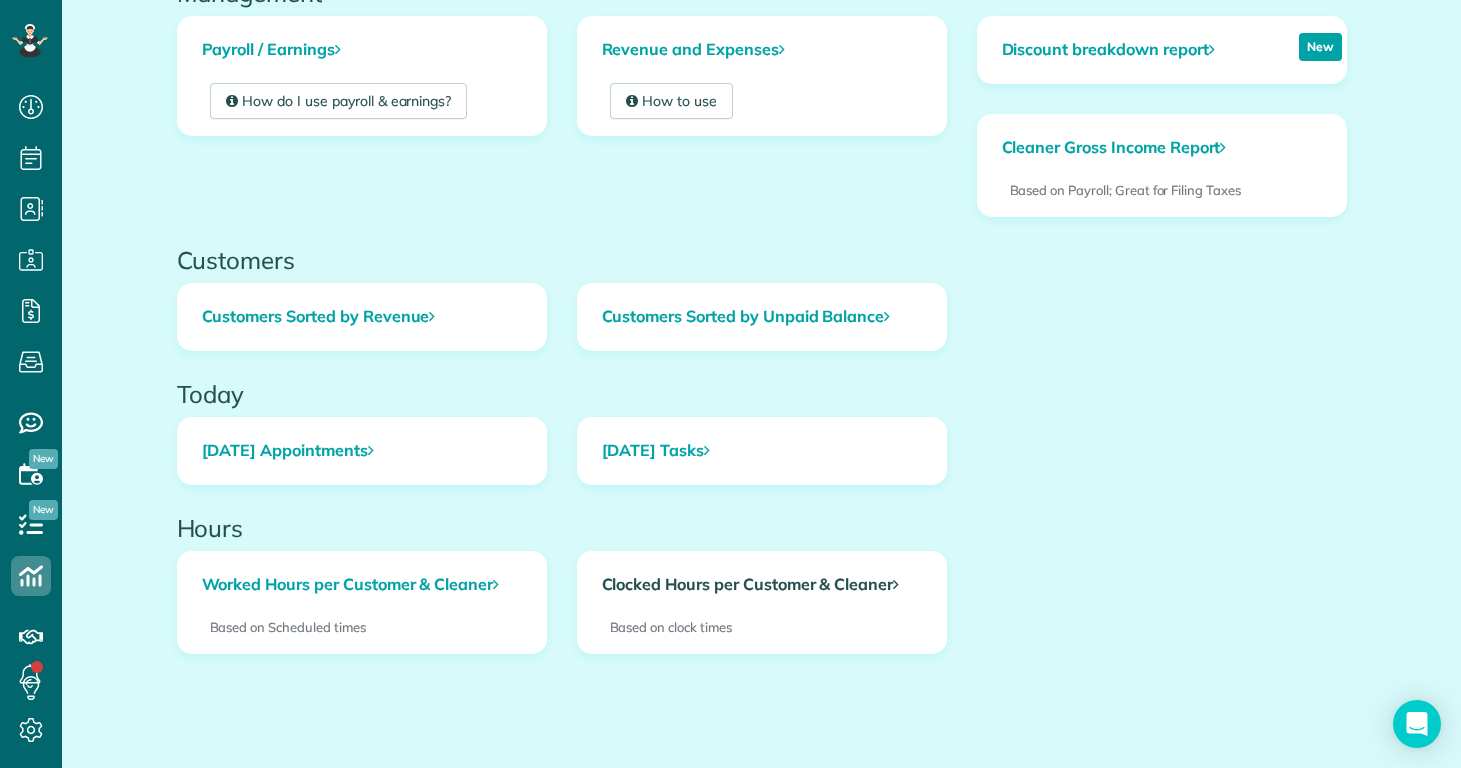 click on "Clocked Hours per Customer & Cleaner" at bounding box center [762, 585] 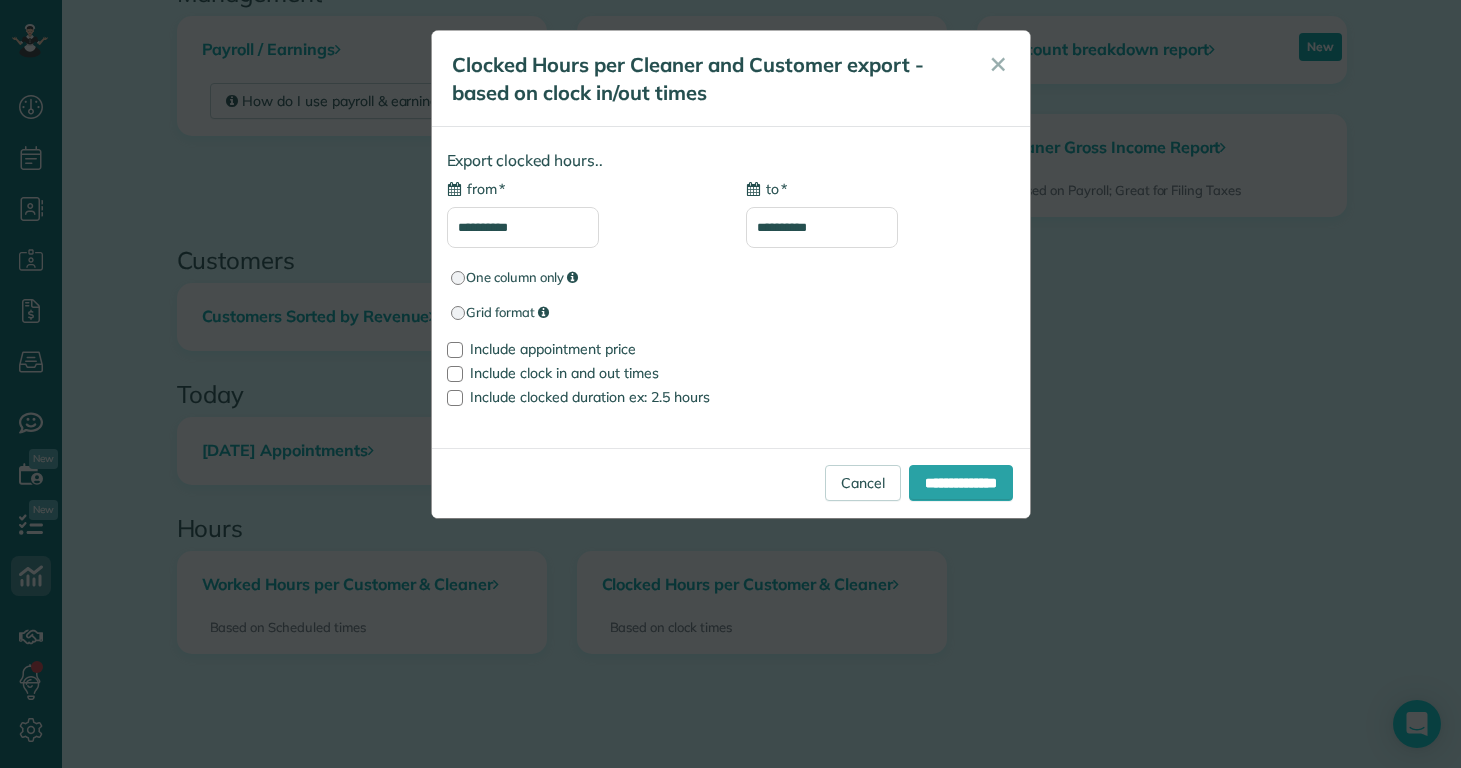 type on "**********" 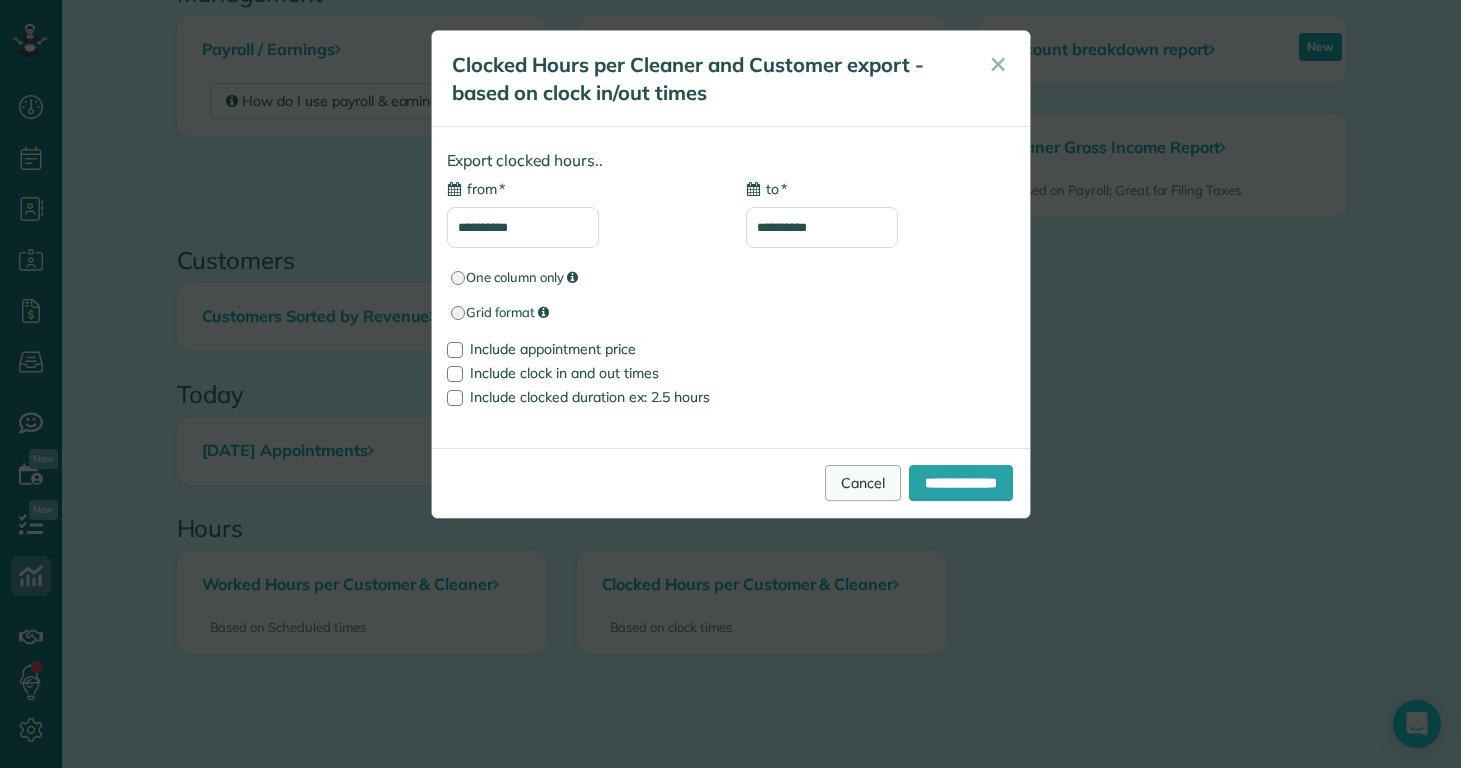 click on "Cancel" at bounding box center [863, 483] 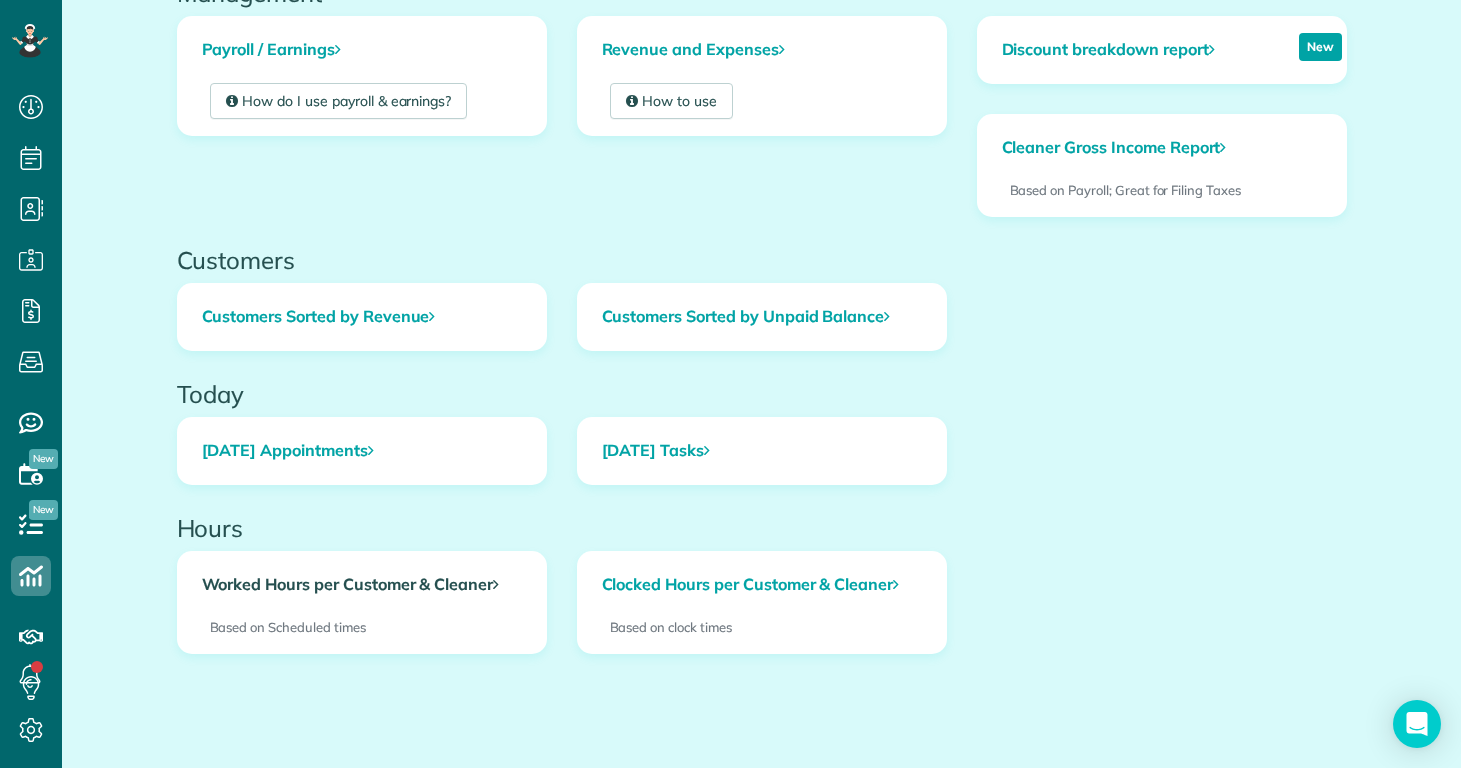 click on "Worked Hours per Customer & Cleaner" at bounding box center (362, 585) 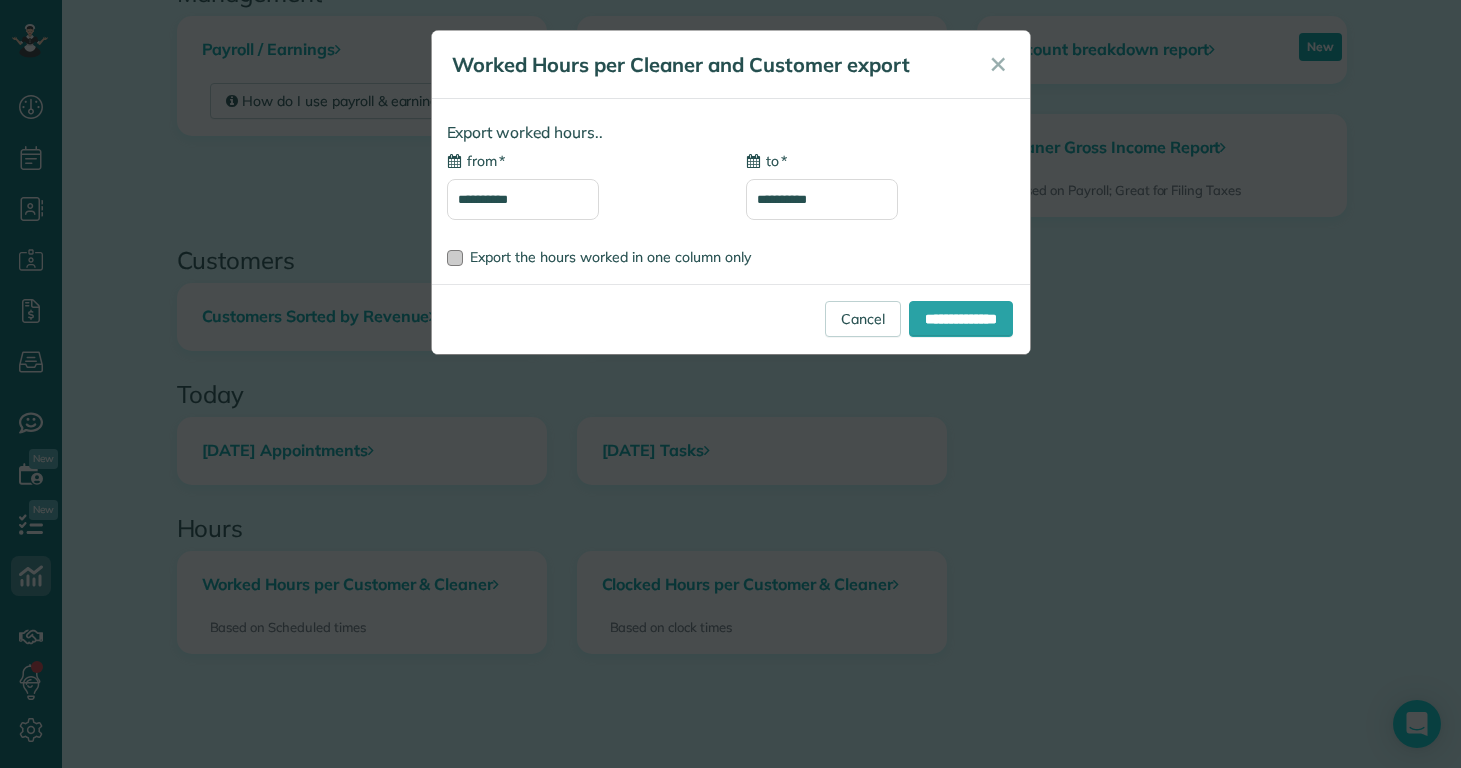 click on "Export the hours worked in one column only" at bounding box center [610, 257] 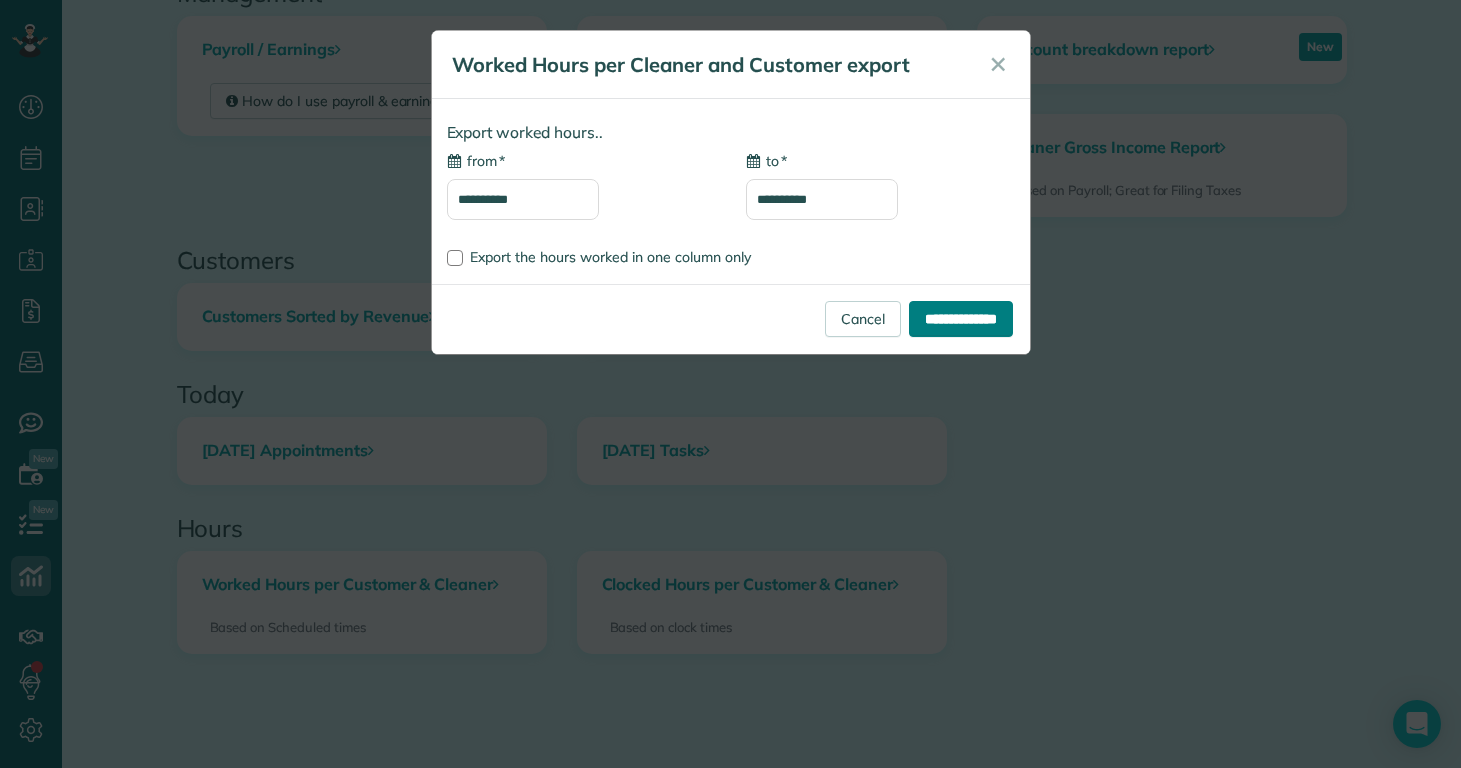 click on "**********" at bounding box center (961, 319) 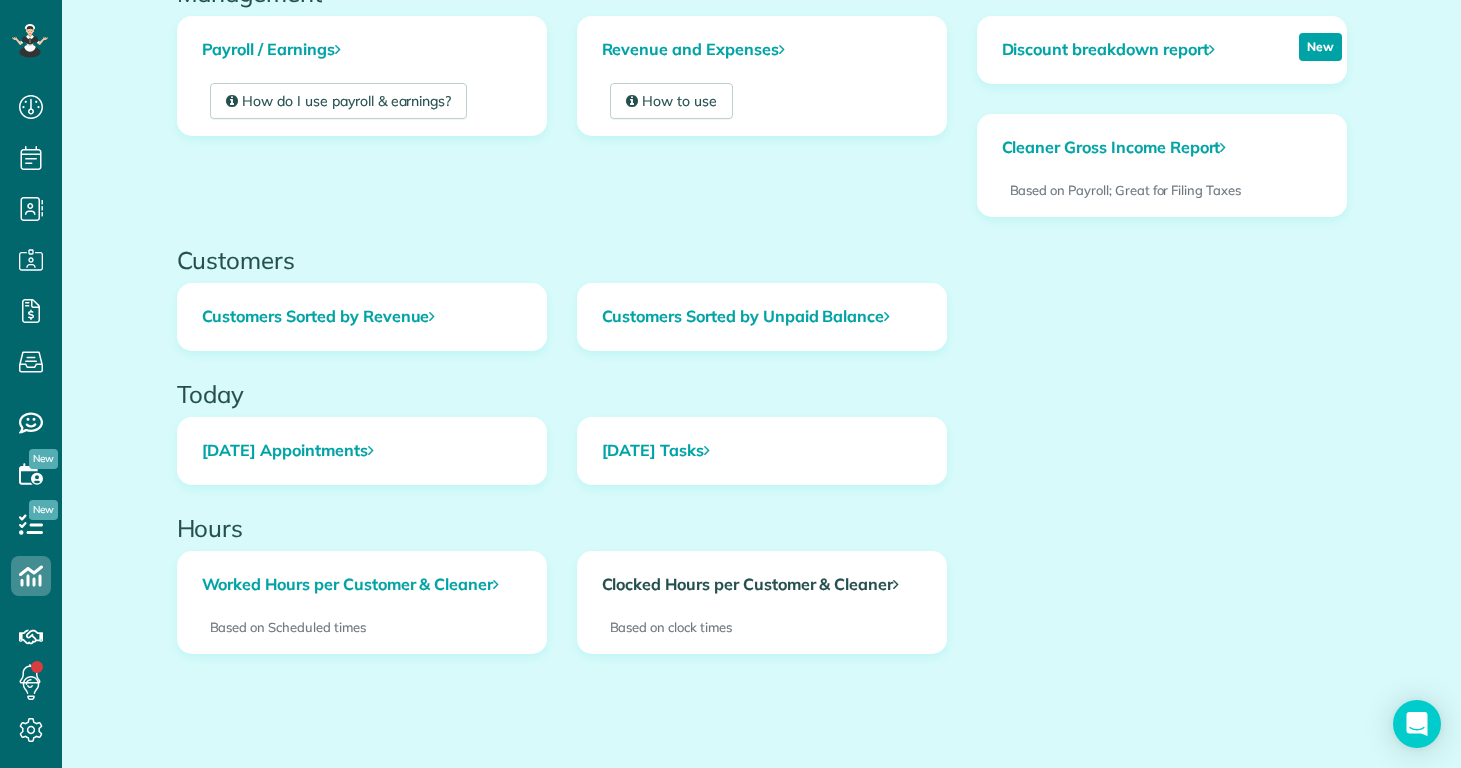 click on "Clocked Hours per Customer & Cleaner" at bounding box center (762, 585) 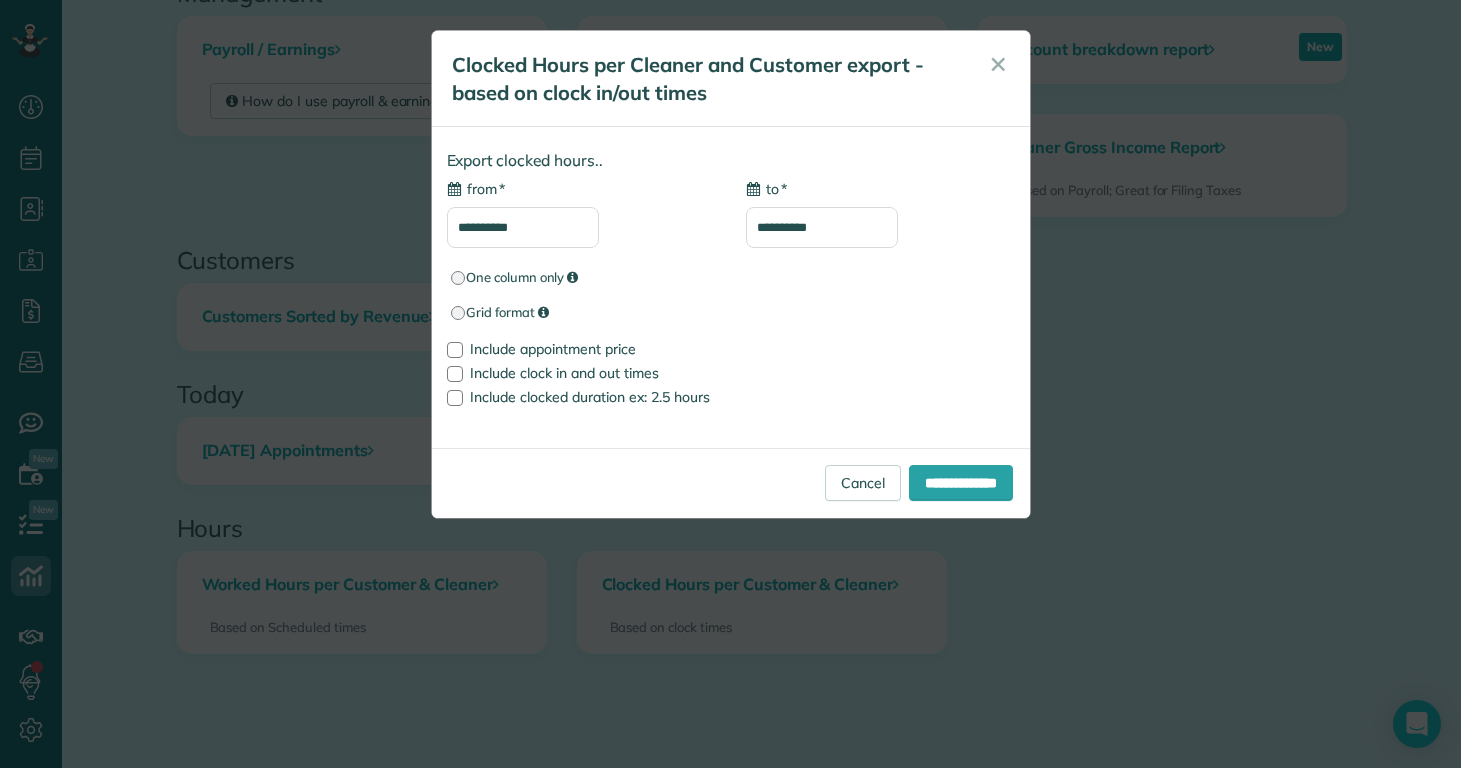 type on "**********" 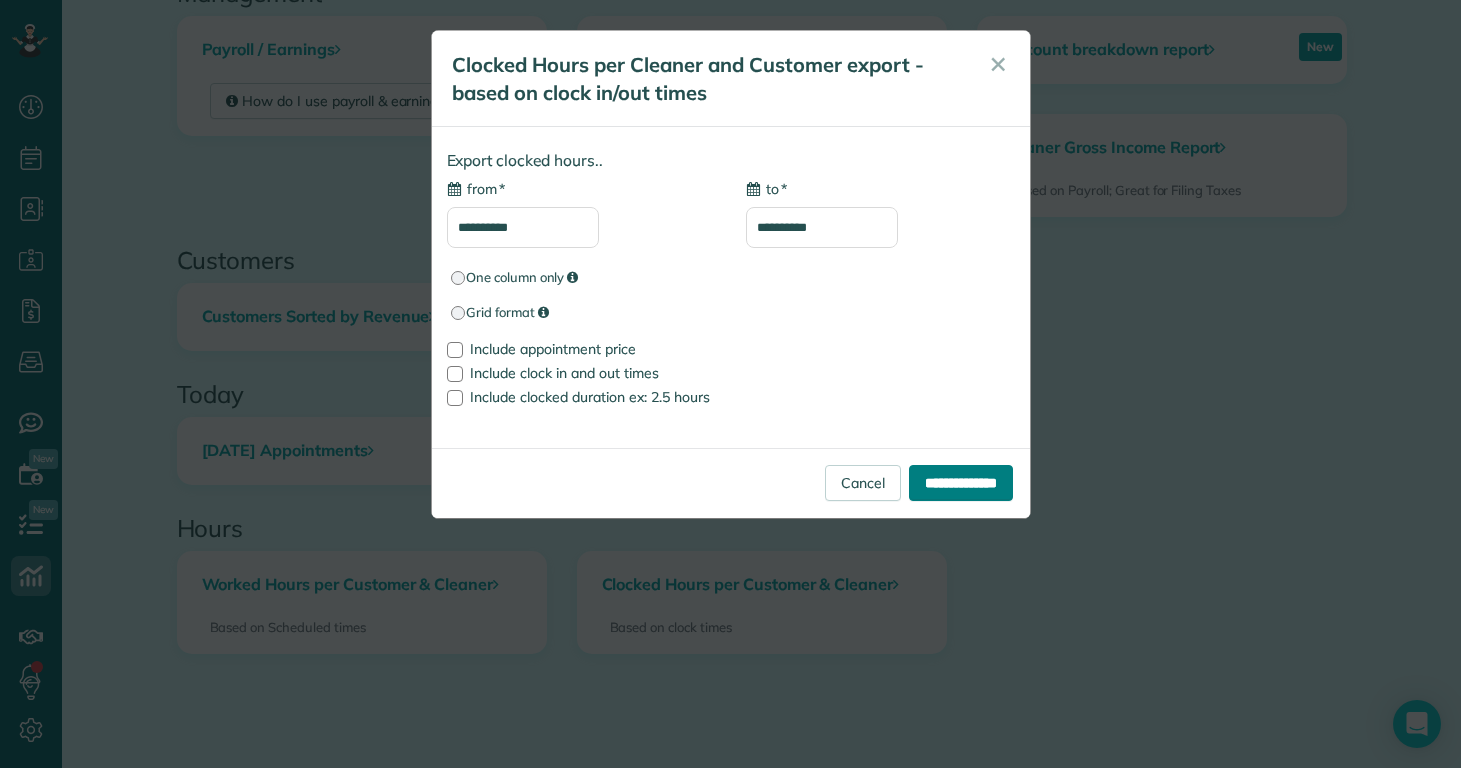 click on "**********" at bounding box center (961, 483) 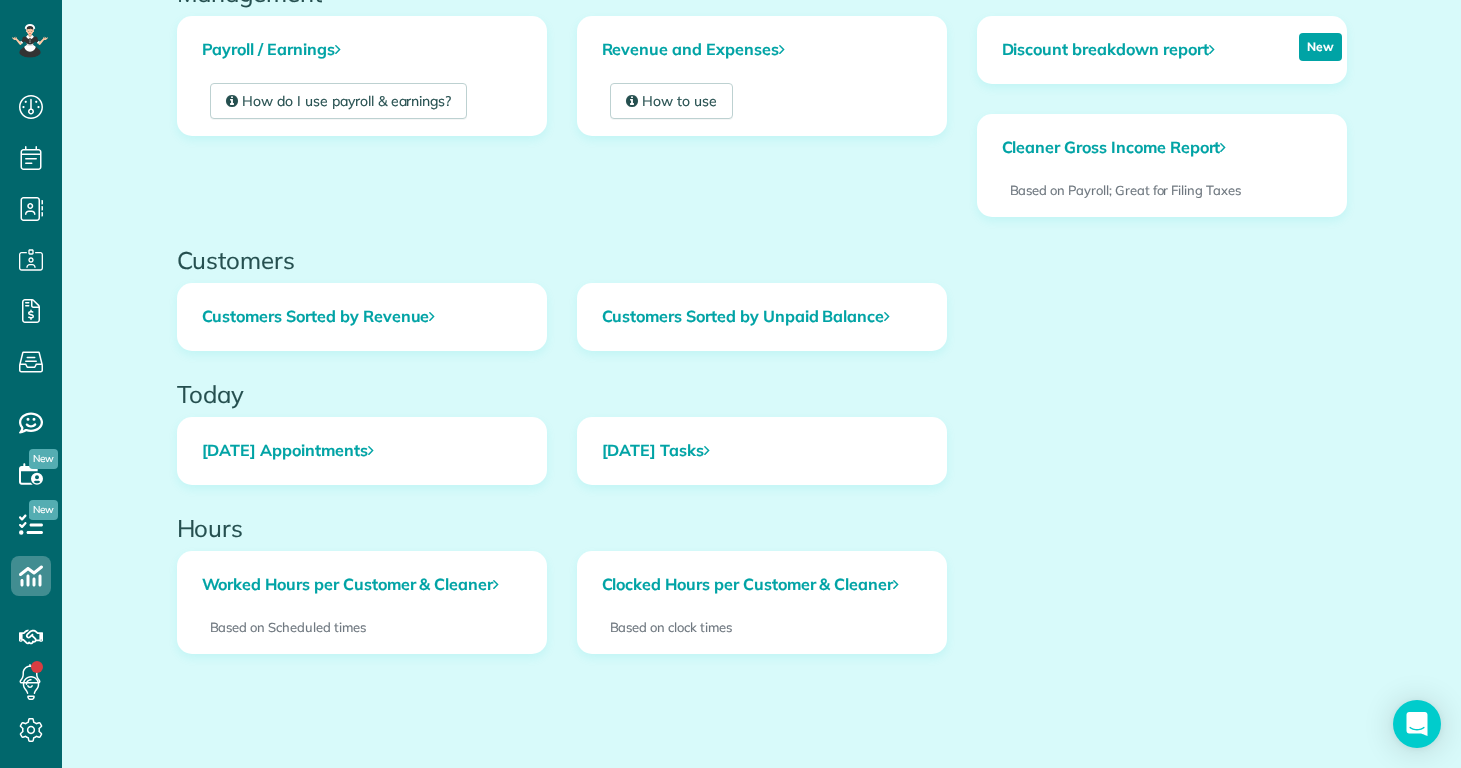 scroll, scrollTop: 0, scrollLeft: 0, axis: both 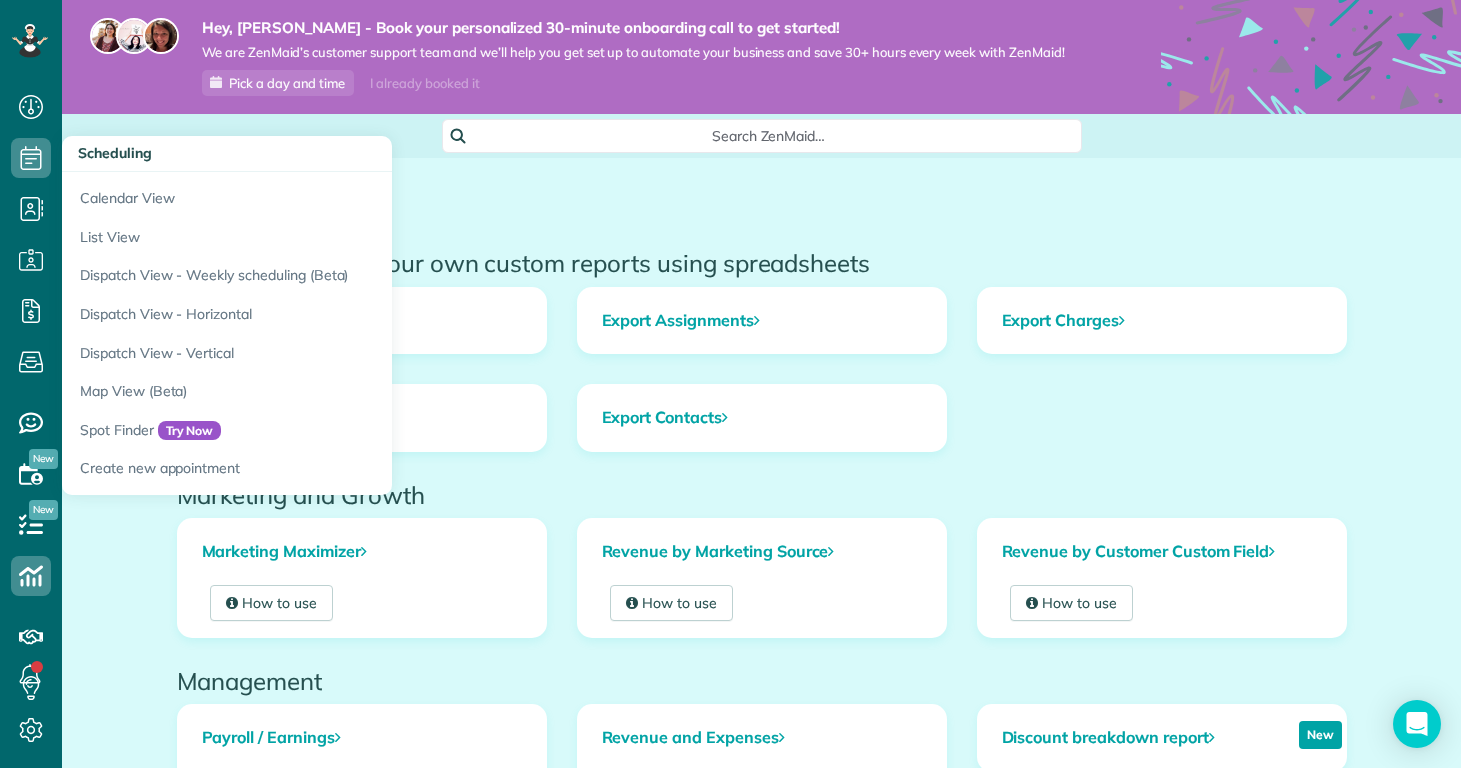 click 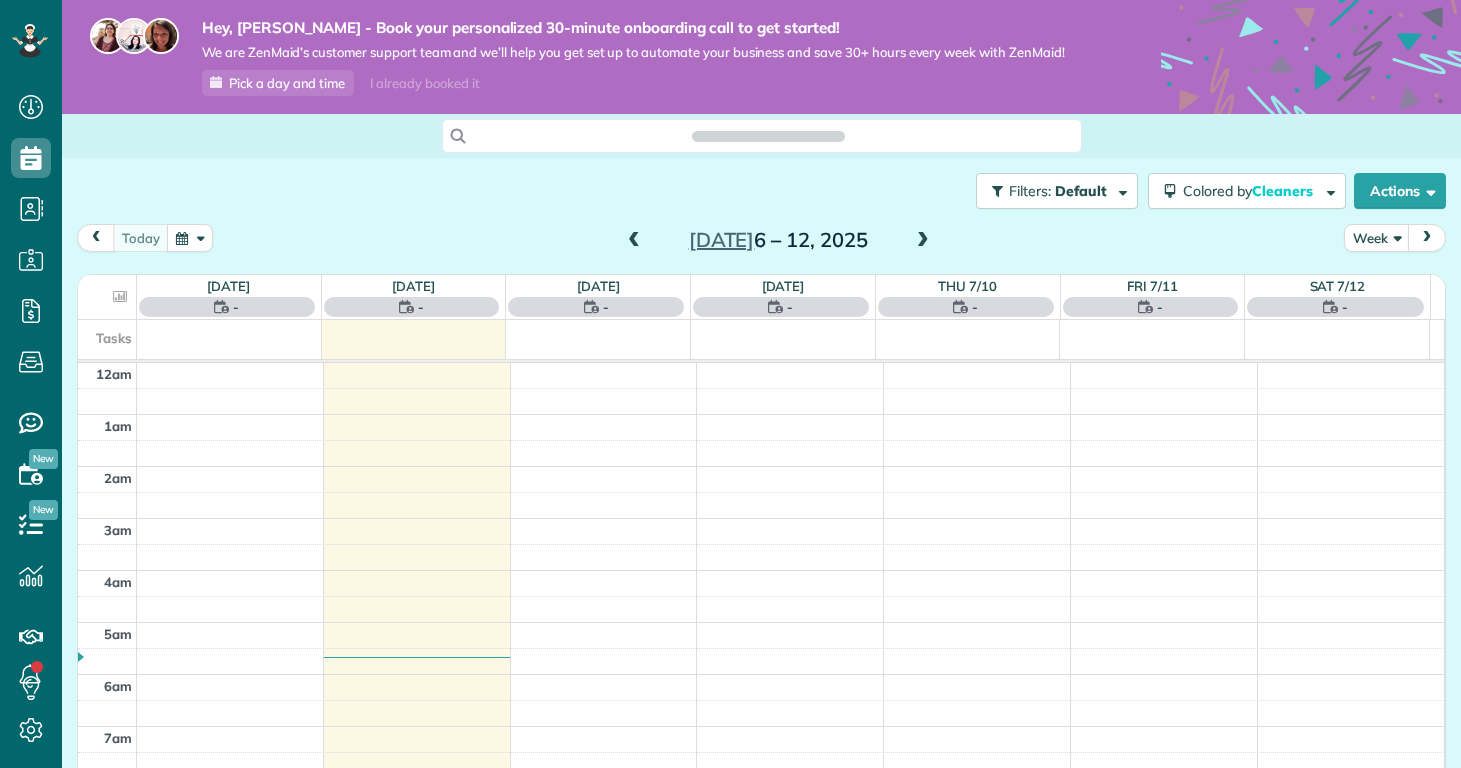 scroll, scrollTop: 0, scrollLeft: 0, axis: both 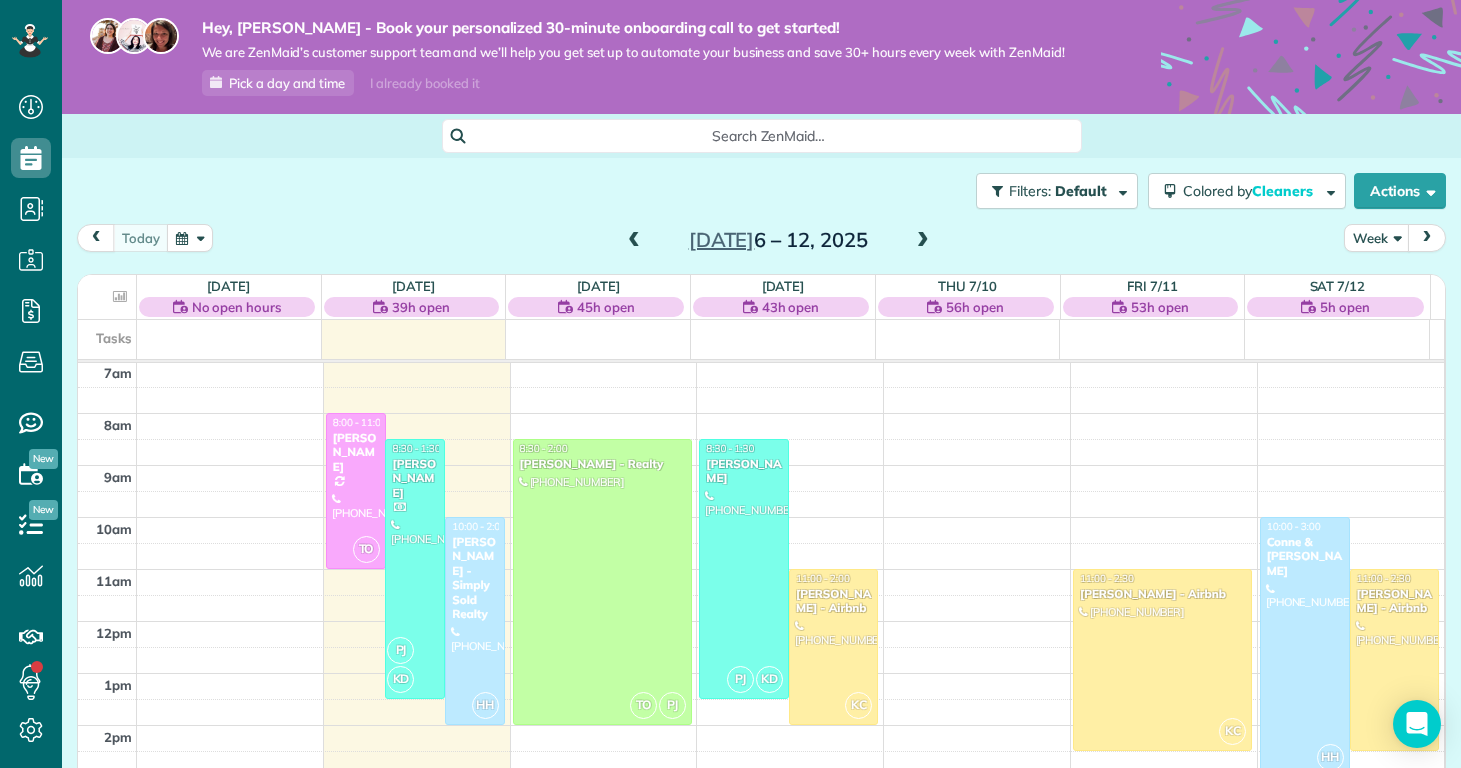 click on "Filters:   Default
Colored by  Cleaners
Color by Cleaner
Color by Team
Color by Status
Color by Recurrence
Color by Paid/Unpaid
Filters  Default
Schedule Changes
Actions
Create Appointment
Create Task
Clock In/Out
Send Work Orders
Print Route Sheets
Today's Emails/Texts
View Metrics" at bounding box center (761, 191) 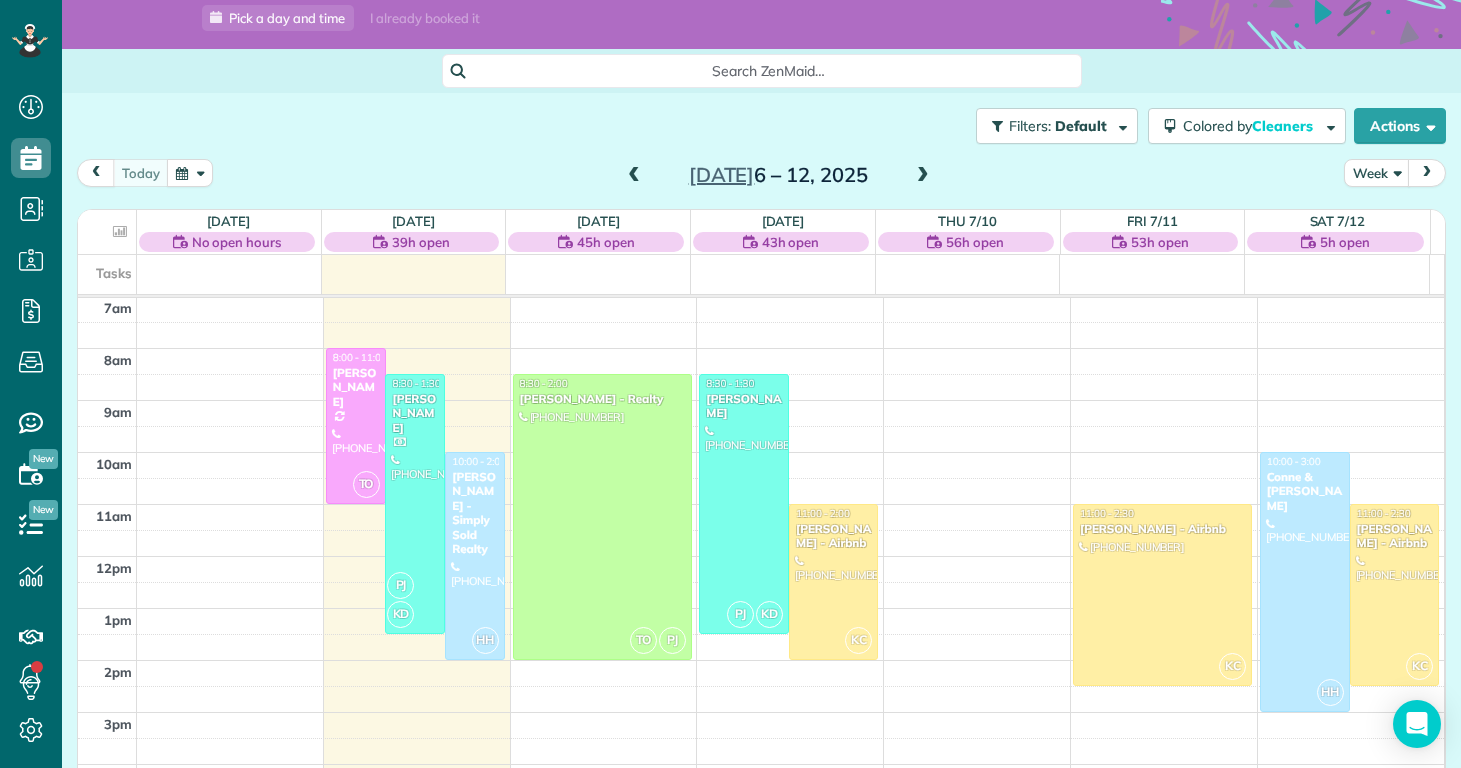 scroll, scrollTop: 139, scrollLeft: 0, axis: vertical 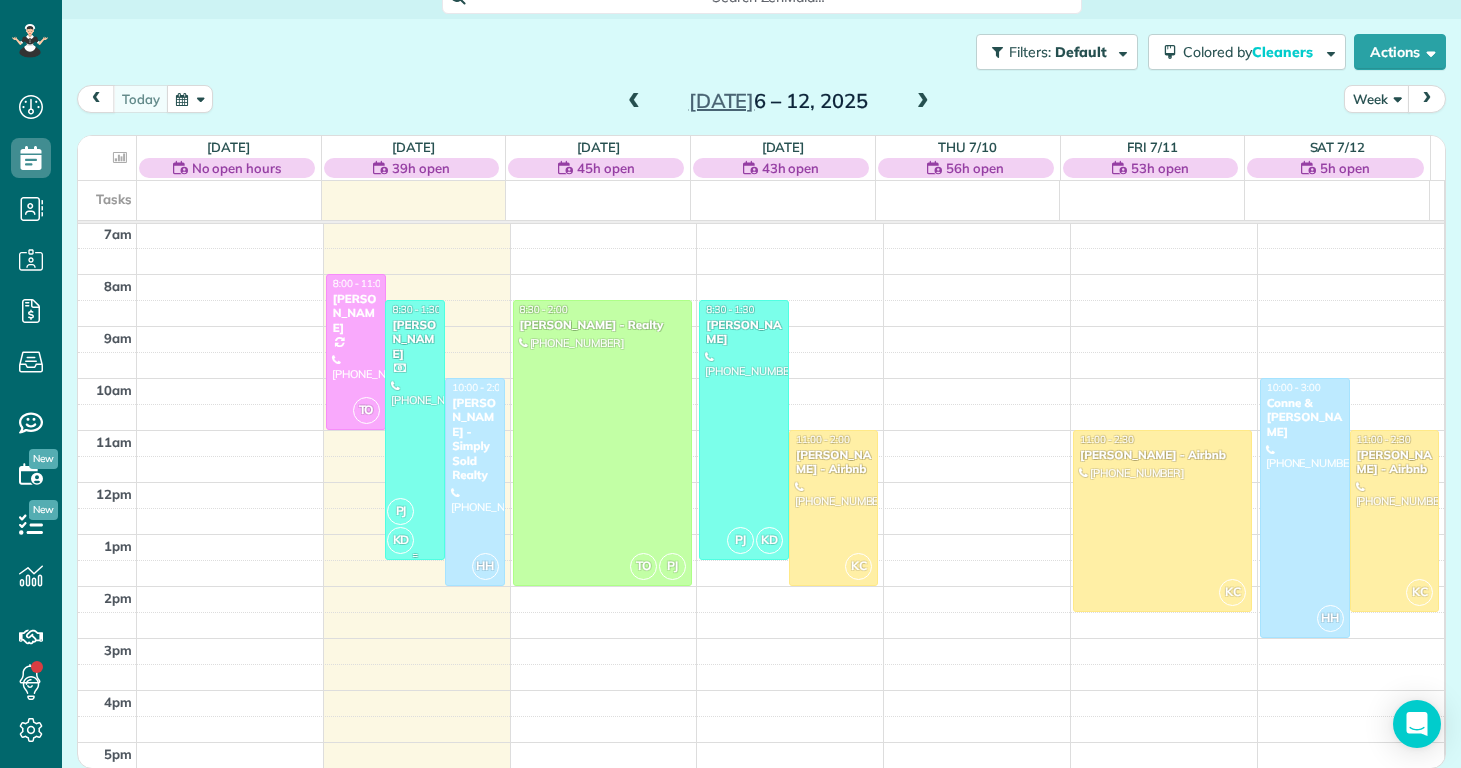 click on "PJ" at bounding box center (400, 511) 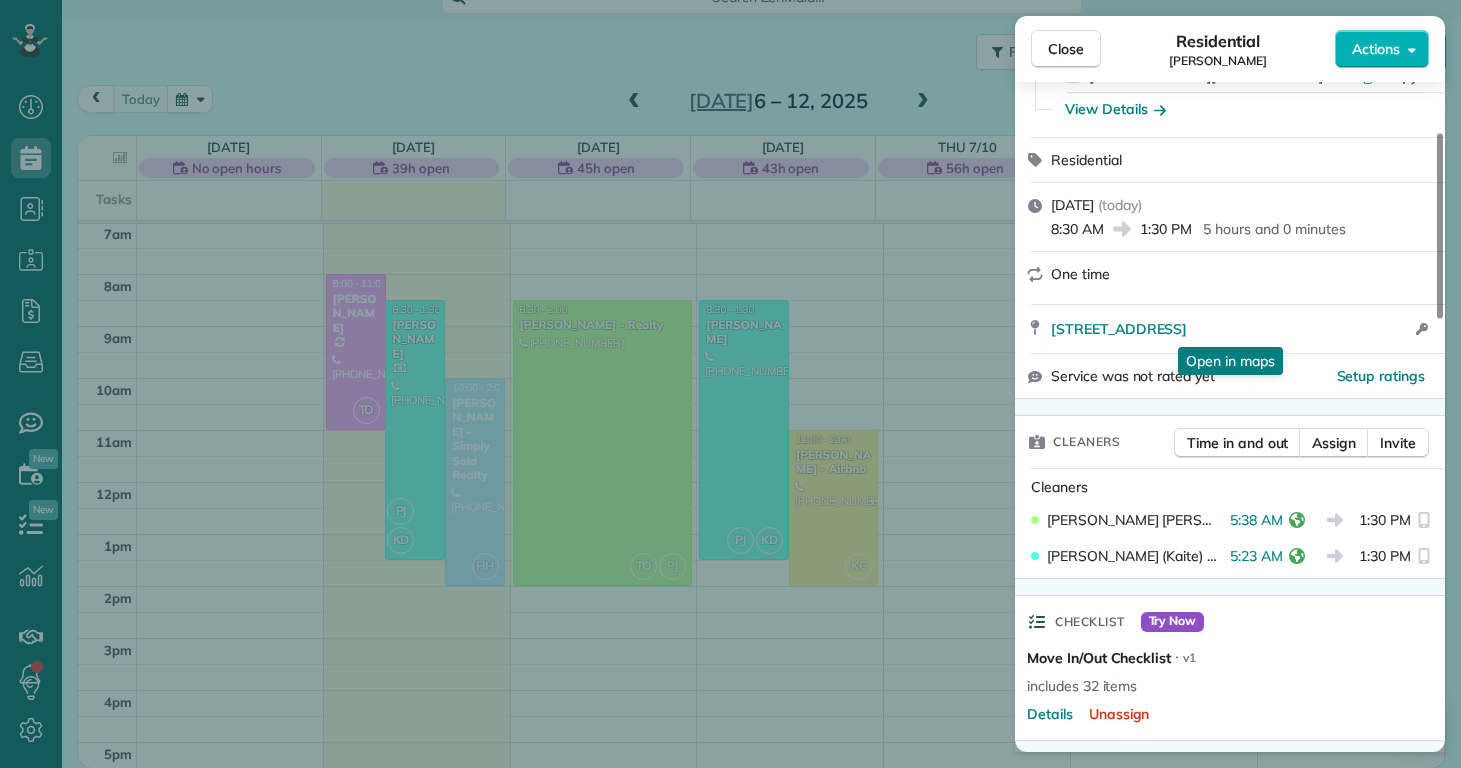 scroll, scrollTop: 262, scrollLeft: 0, axis: vertical 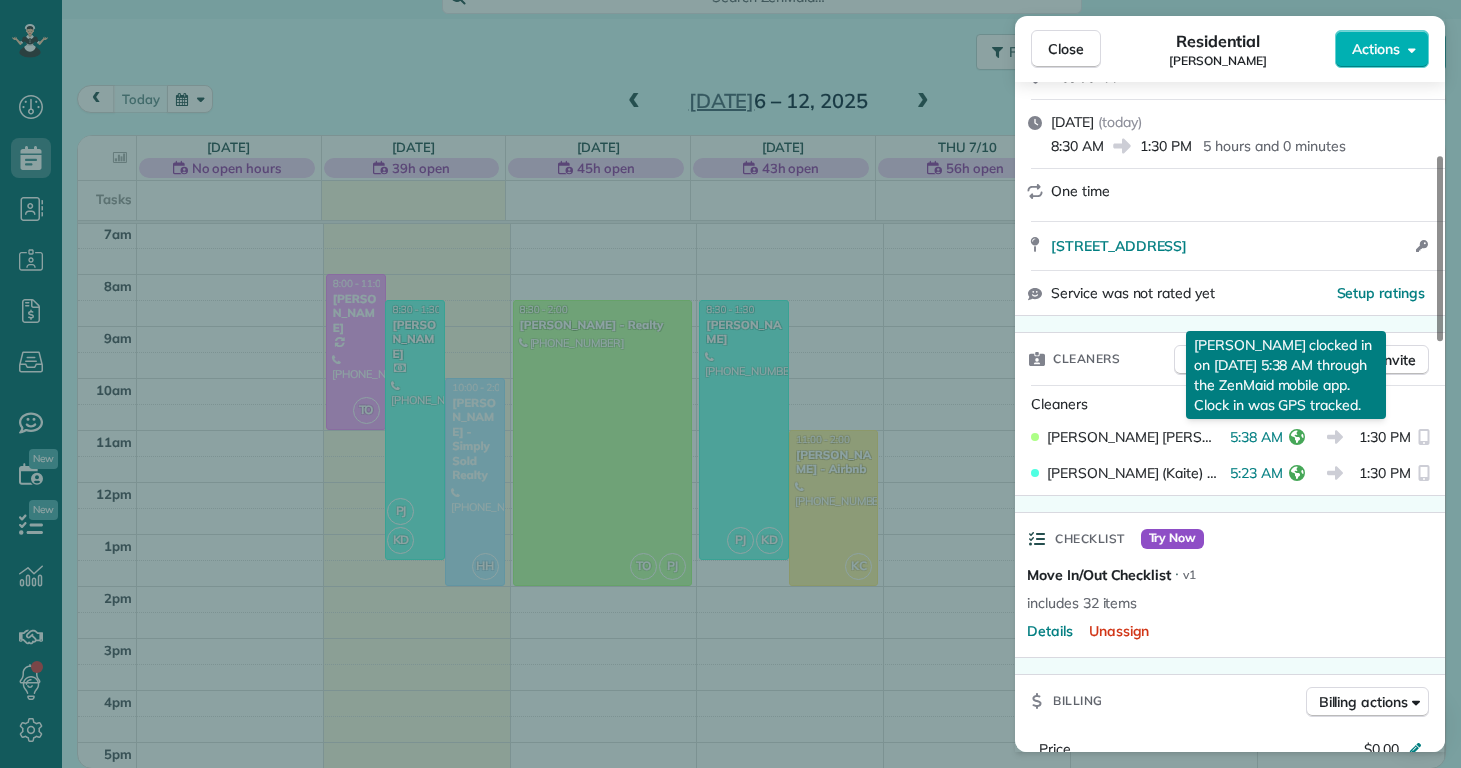 click 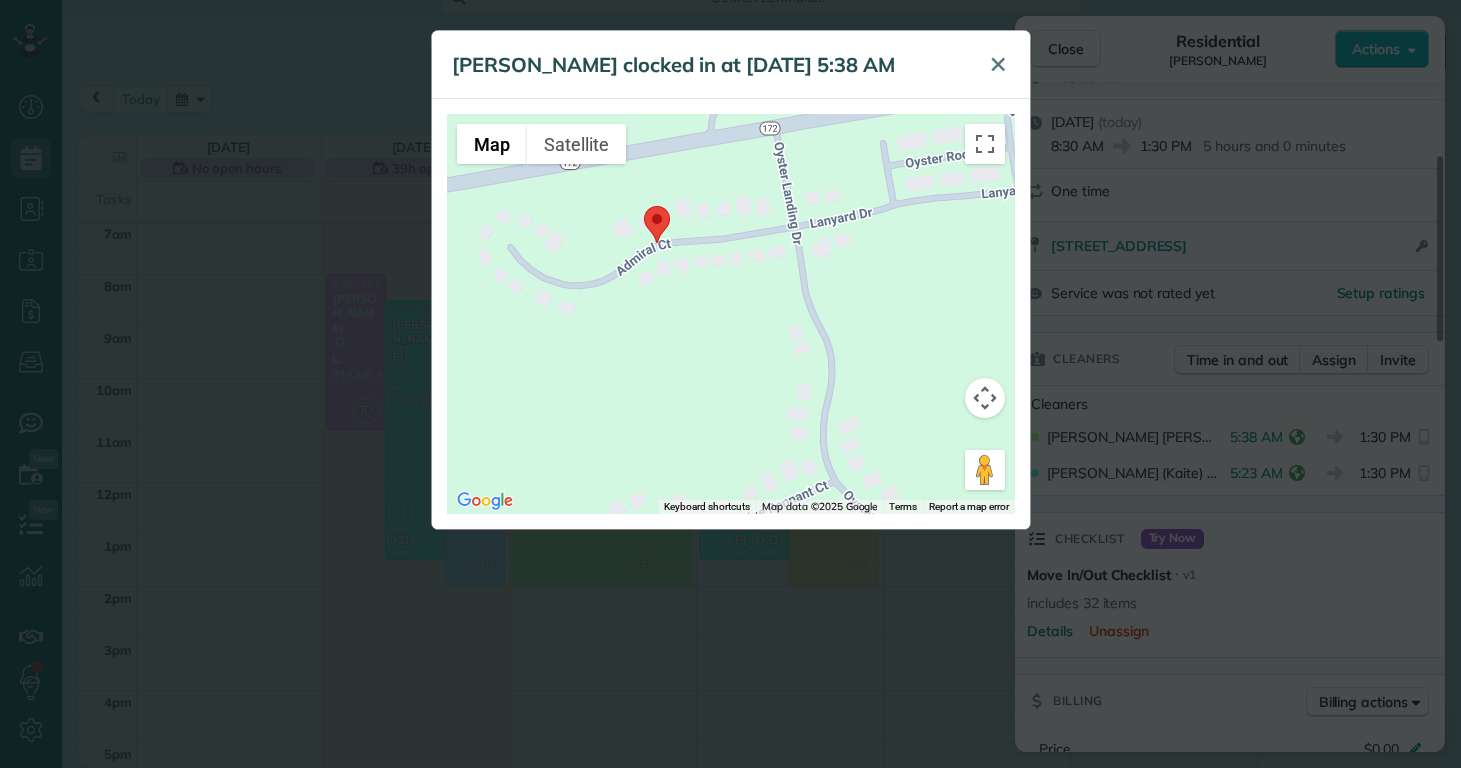 click on "✕" at bounding box center (998, 64) 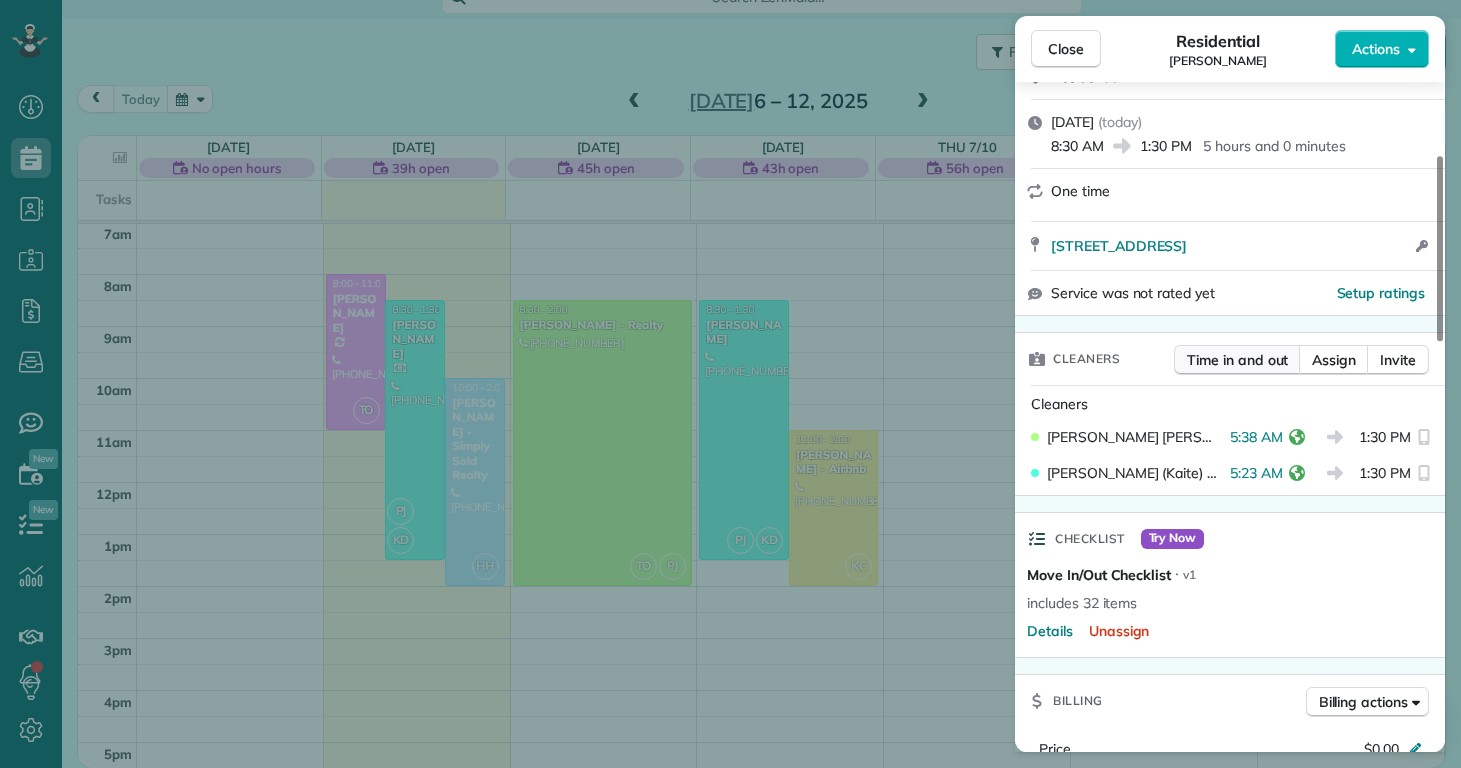 click on "Time in and out" at bounding box center [1237, 360] 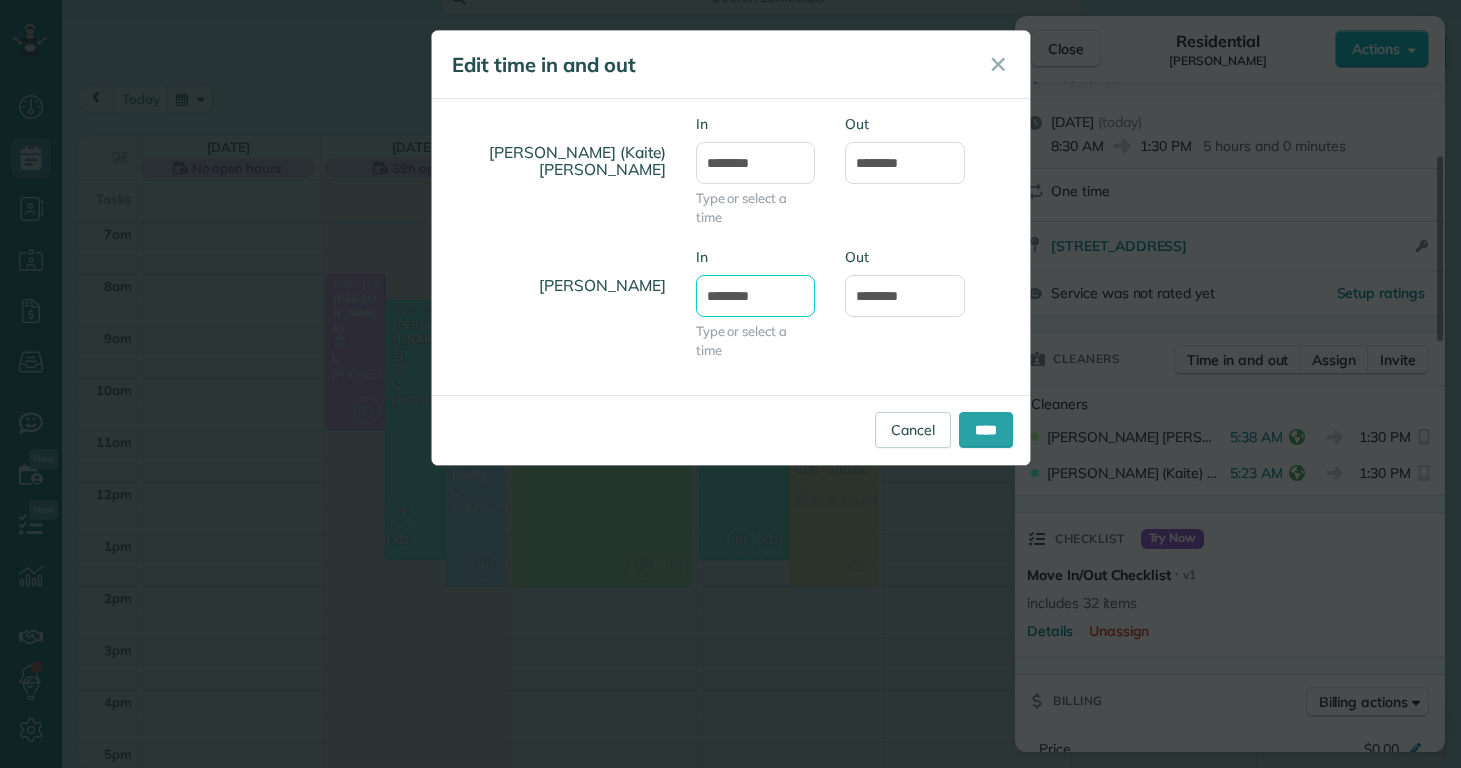 click on "*******" at bounding box center (756, 296) 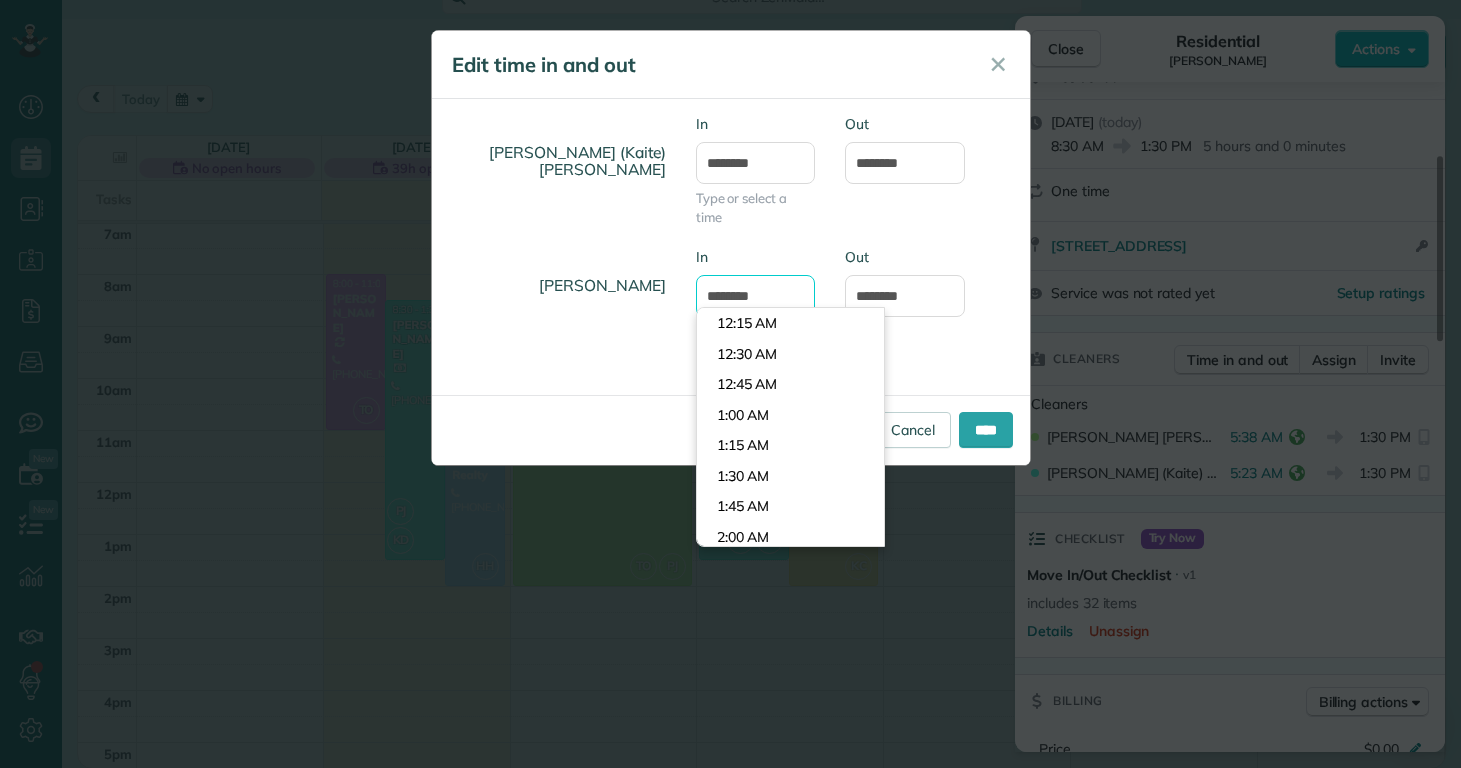 scroll, scrollTop: 630, scrollLeft: 0, axis: vertical 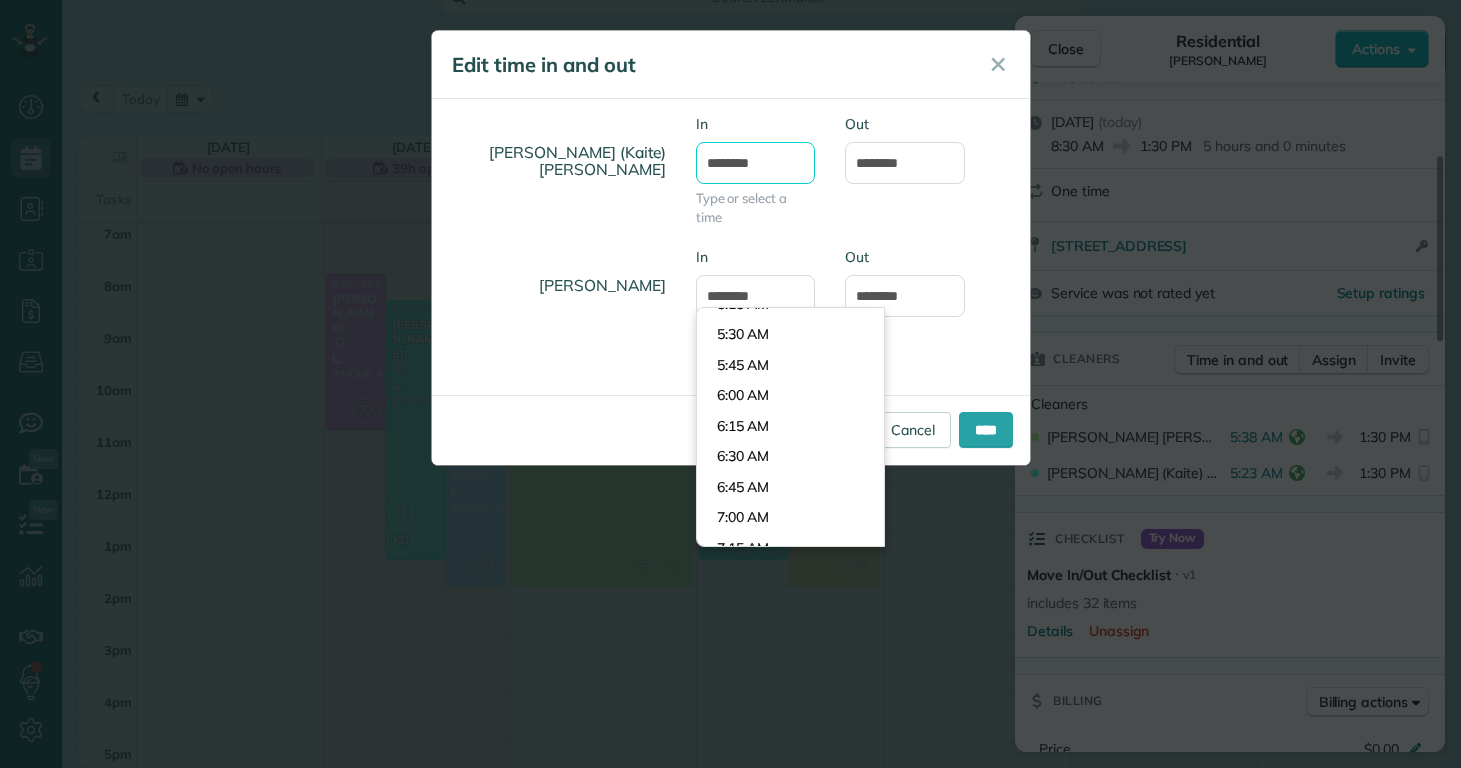 click on "*******" at bounding box center [756, 163] 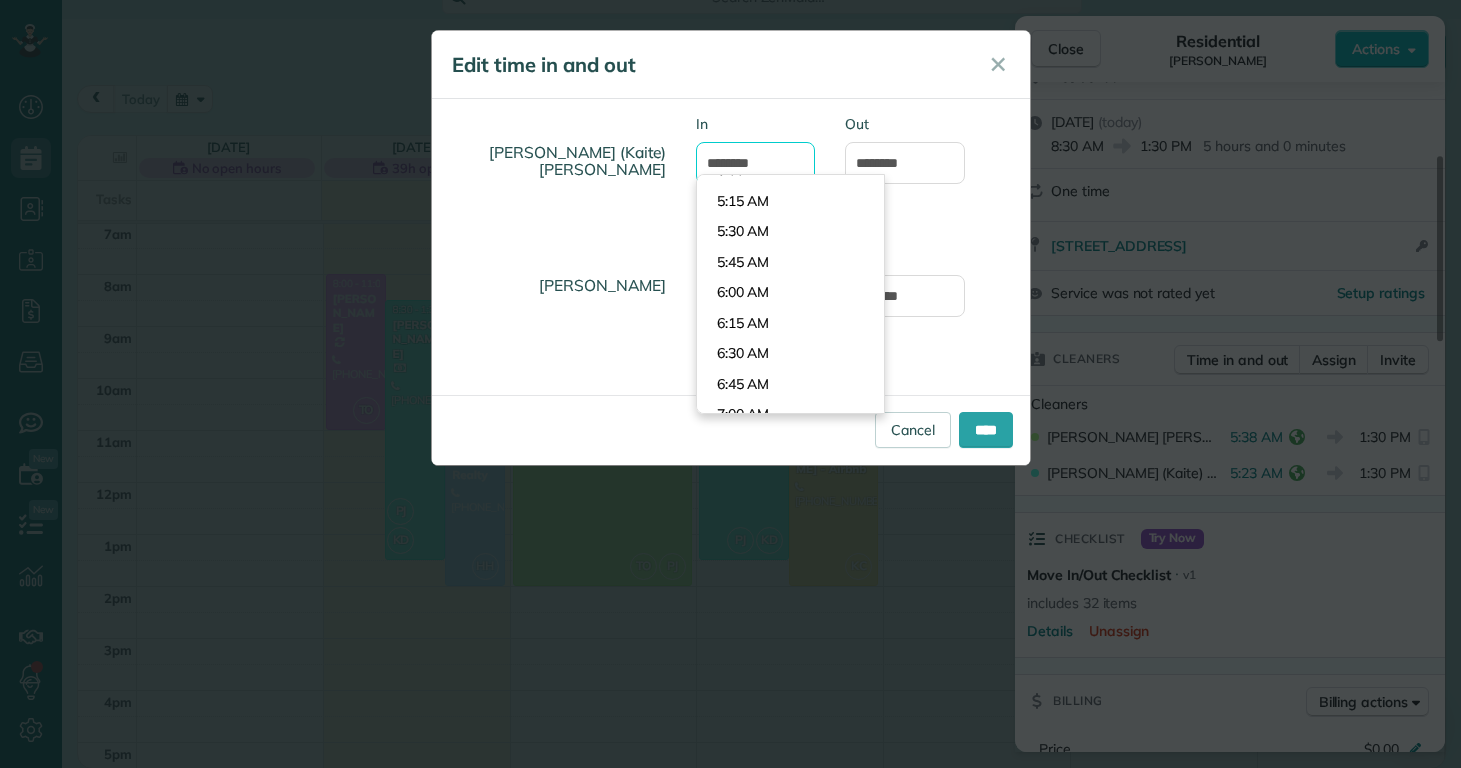 scroll, scrollTop: 960, scrollLeft: 0, axis: vertical 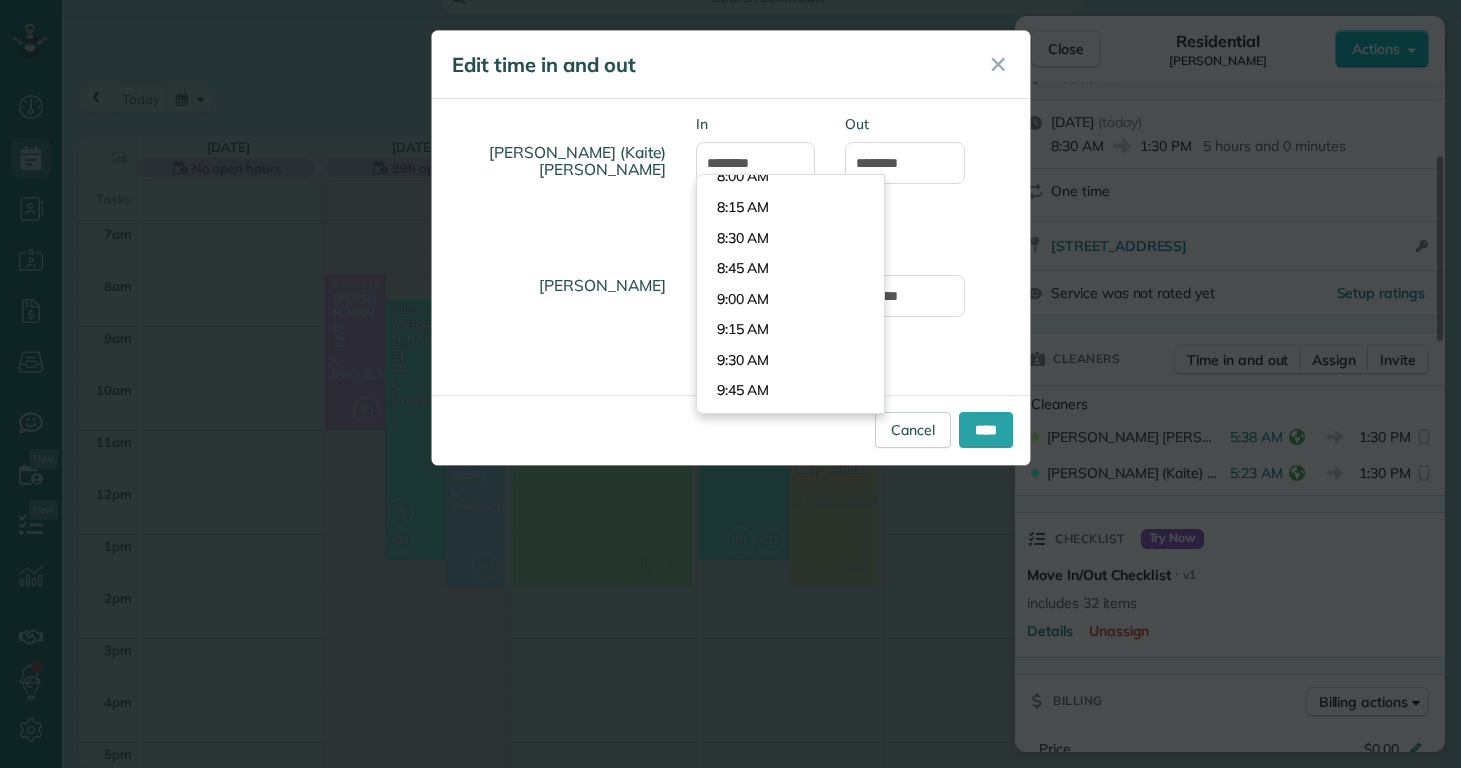 type on "*******" 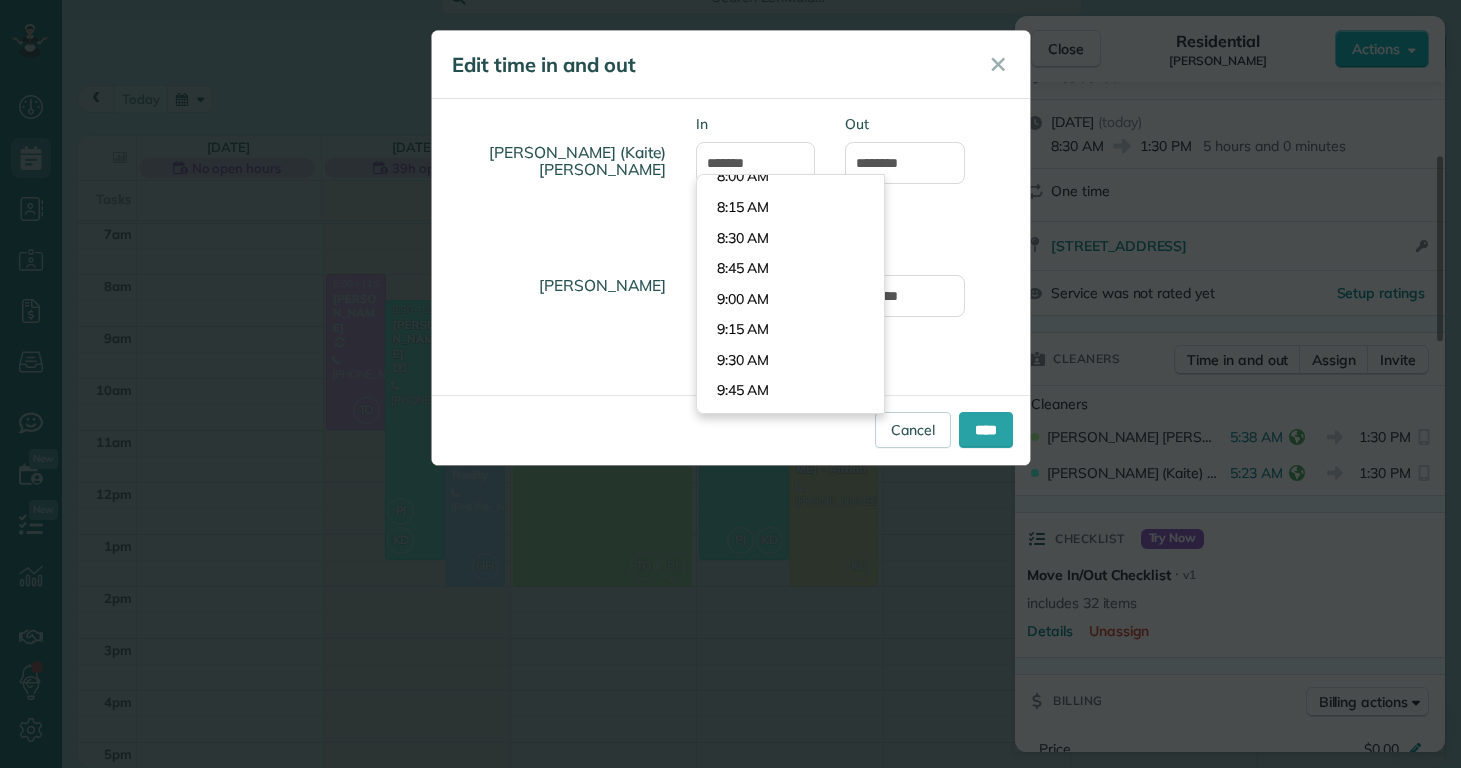 click on "Kaitlin (Kaite) Delorme
In ******* Type or select a time
Out *******" at bounding box center [731, 180] 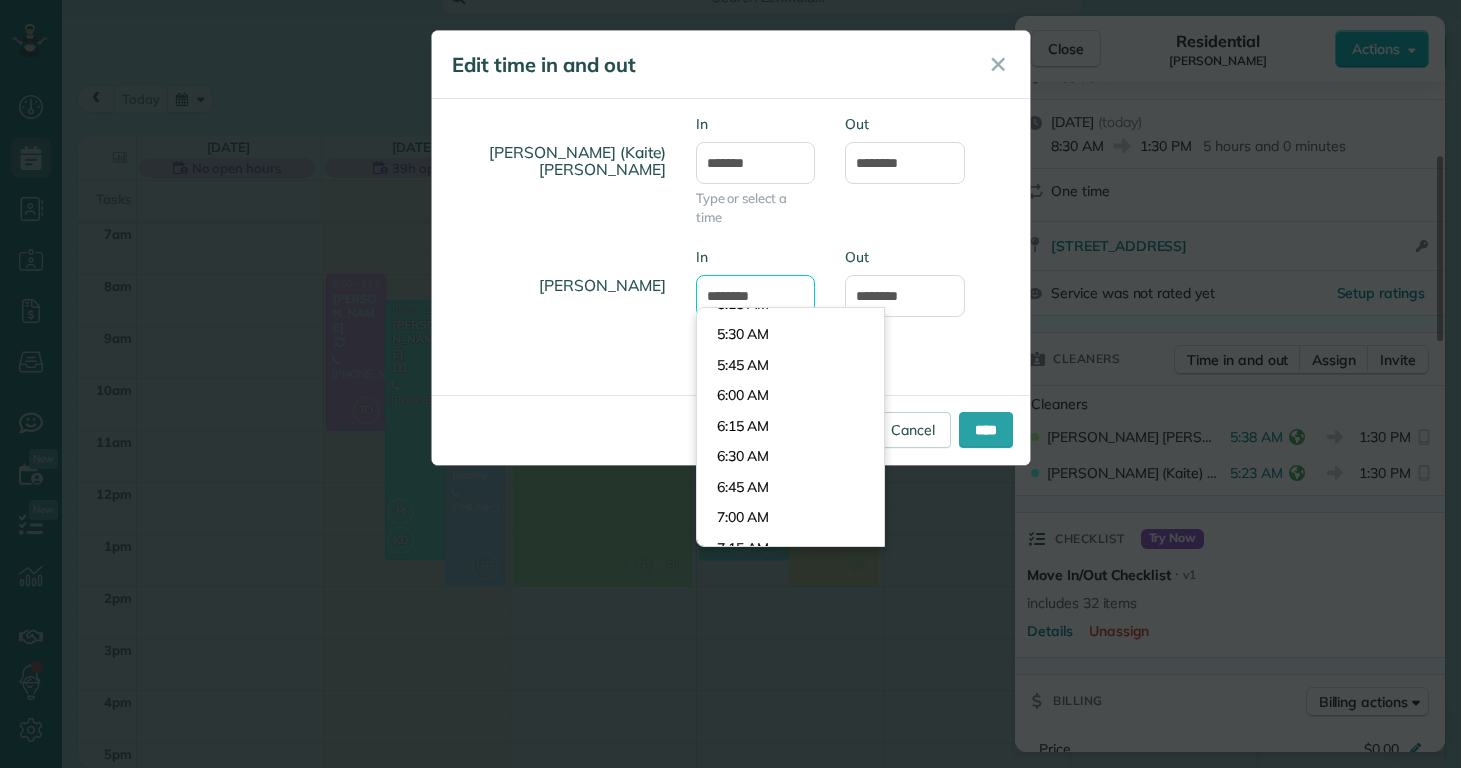 drag, startPoint x: 719, startPoint y: 295, endPoint x: 697, endPoint y: 291, distance: 22.36068 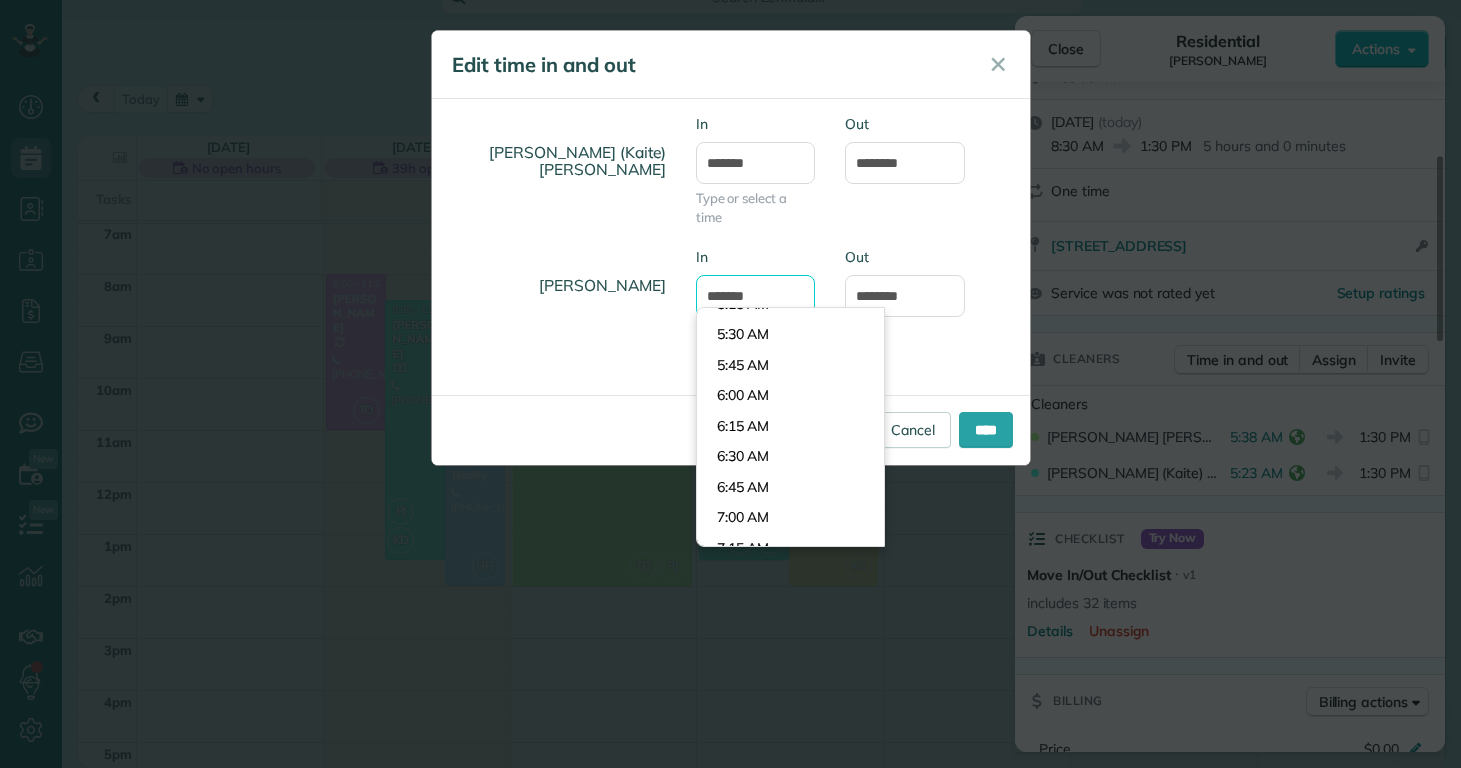 scroll, scrollTop: 990, scrollLeft: 0, axis: vertical 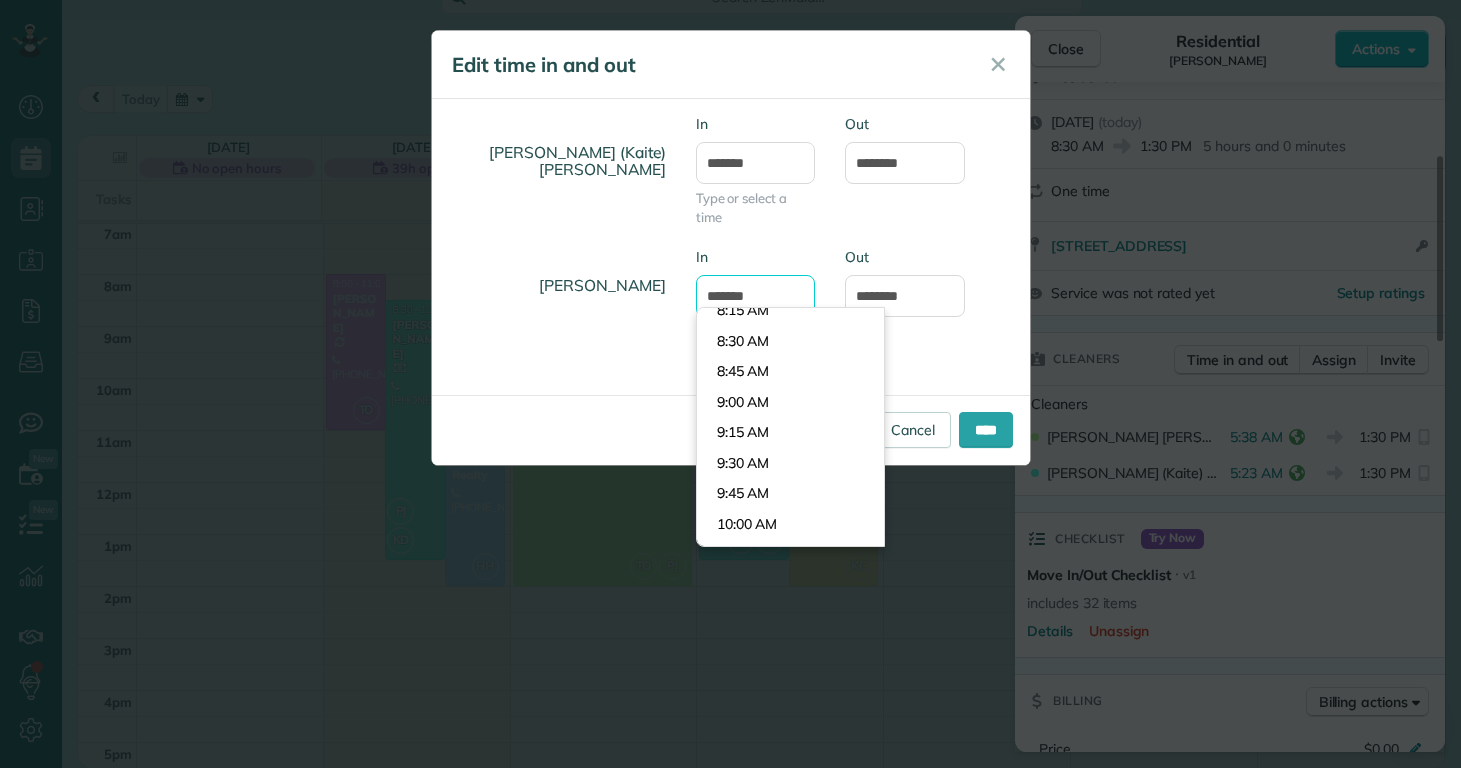 type on "*******" 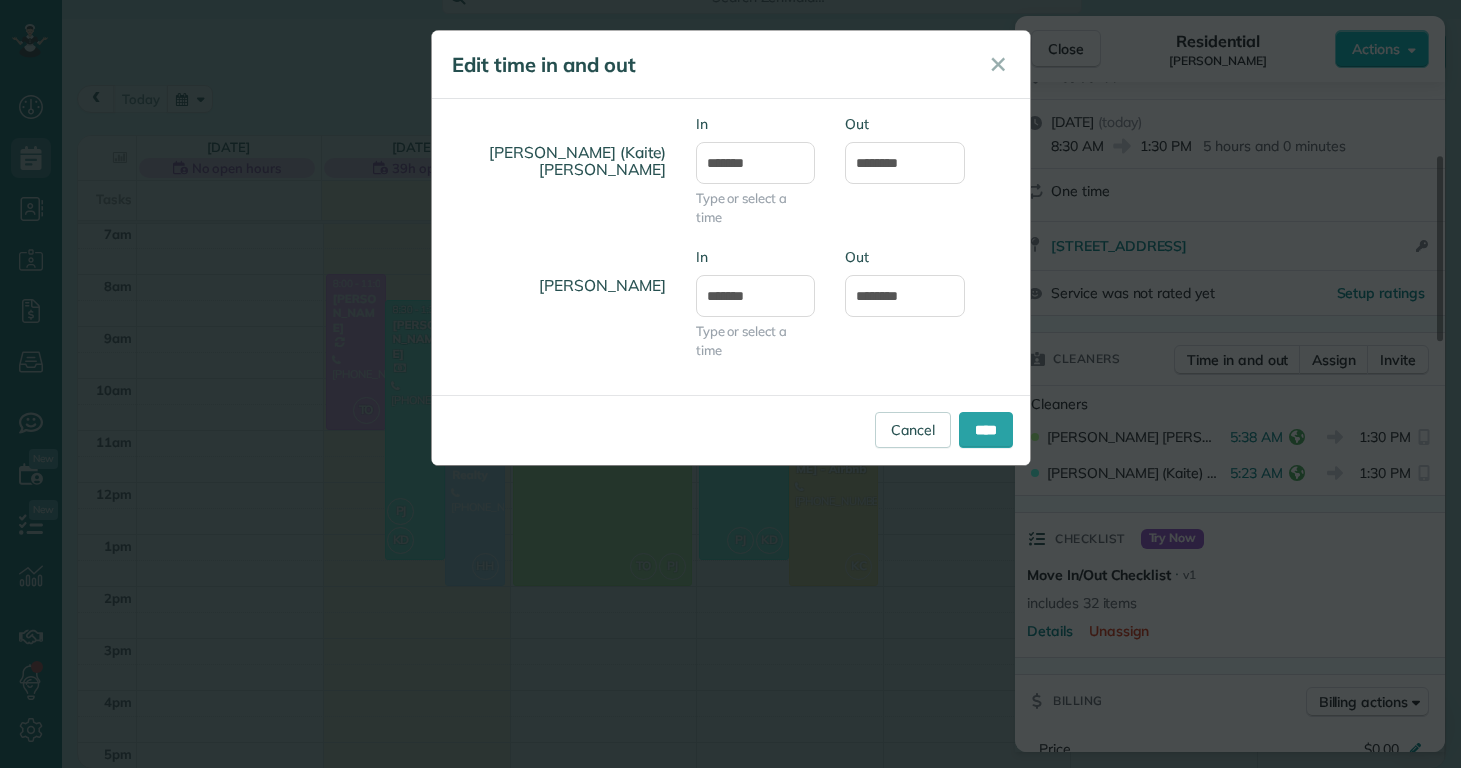 click on "Phoebe Joetzki" at bounding box center (556, 285) 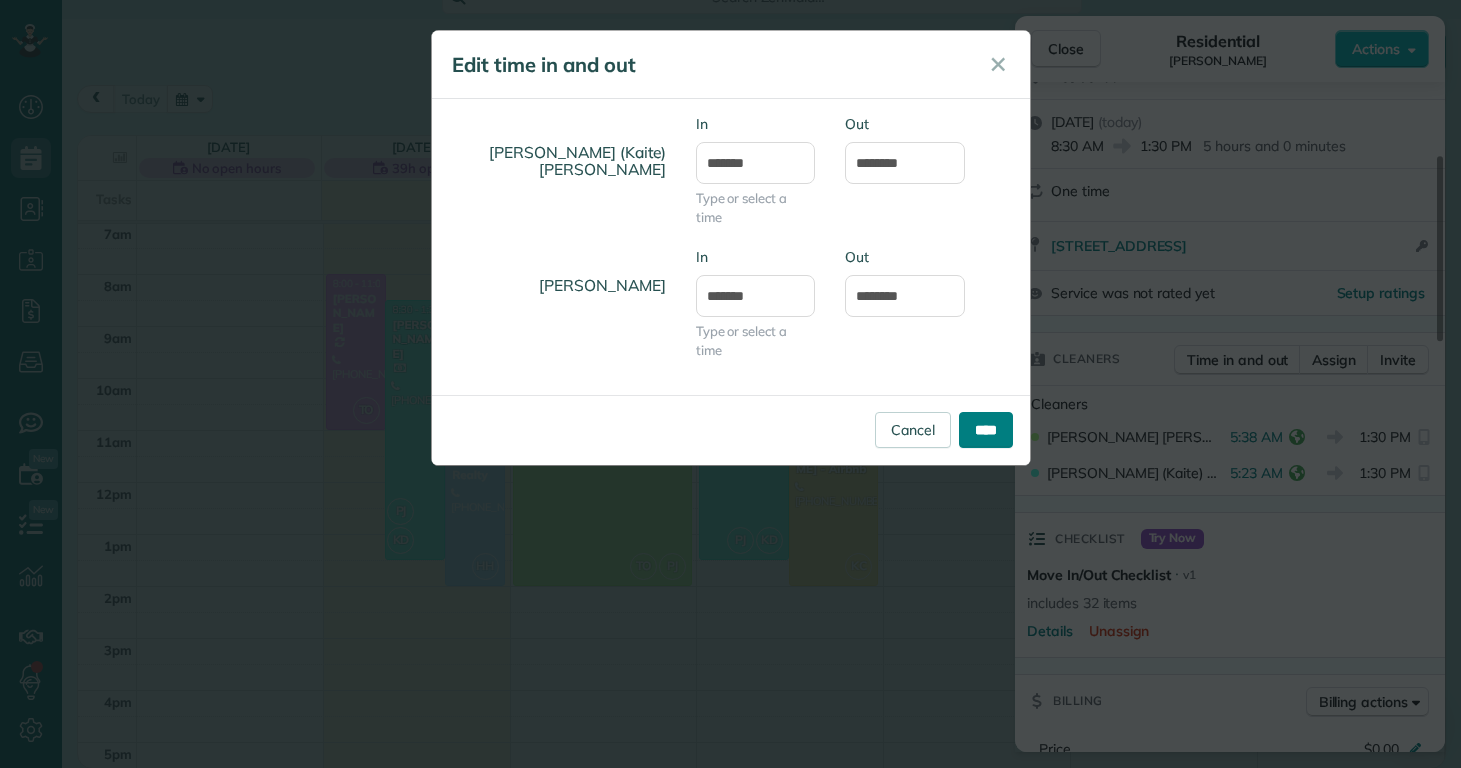 click on "****" at bounding box center [986, 430] 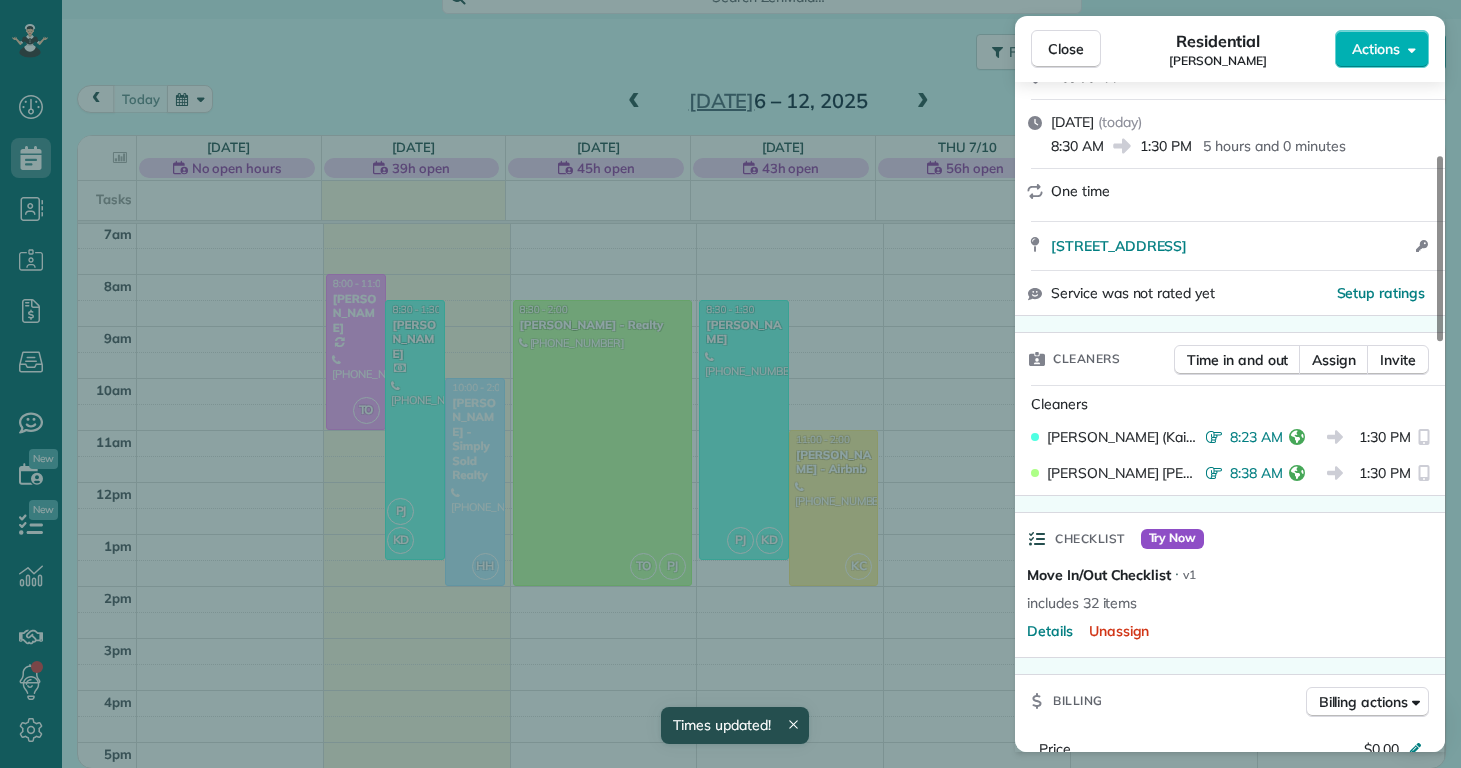 click on "Close Residential Alexandria Mullins Mullins Actions Status Active Alexandria Mullins Mullins · Open profile Mobile (704) 401-6343 Copy akh6081@gmail.com Copy View Details Residential Monday, July 07, 2025 ( today ) 8:30 AM 1:30 PM 5 hours and 0 minutes One time 213 Admiral Court Sneads Ferry NC 28460 Open access information Service was not rated yet Setup ratings Cleaners Time in and out Assign Invite Cleaners Kaitlin (Kaite)   Delorme 8:23 AM 1:30 PM Phoebe   Joetzki 8:38 AM 1:30 PM Checklist Try Now Move In/Out Checklist  ⋅  v1 includes 32 items Details Unassign Billing Billing actions Price $0.00 Overcharge $0.00 Discount $0.00 Coupon discount - Primary tax - Secondary tax - Total appointment price $0.00 Tips collected New feature! $0.00 Paid Total including tip $0.00 Get paid online in no-time! Send an invoice and reward your cleaners with tips Charge customer credit card Appointment custom fields Reason for Skip - Hidden from cleaners Pay Method - Hidden from cleaners Work items Move In/Out    Notes" at bounding box center (730, 384) 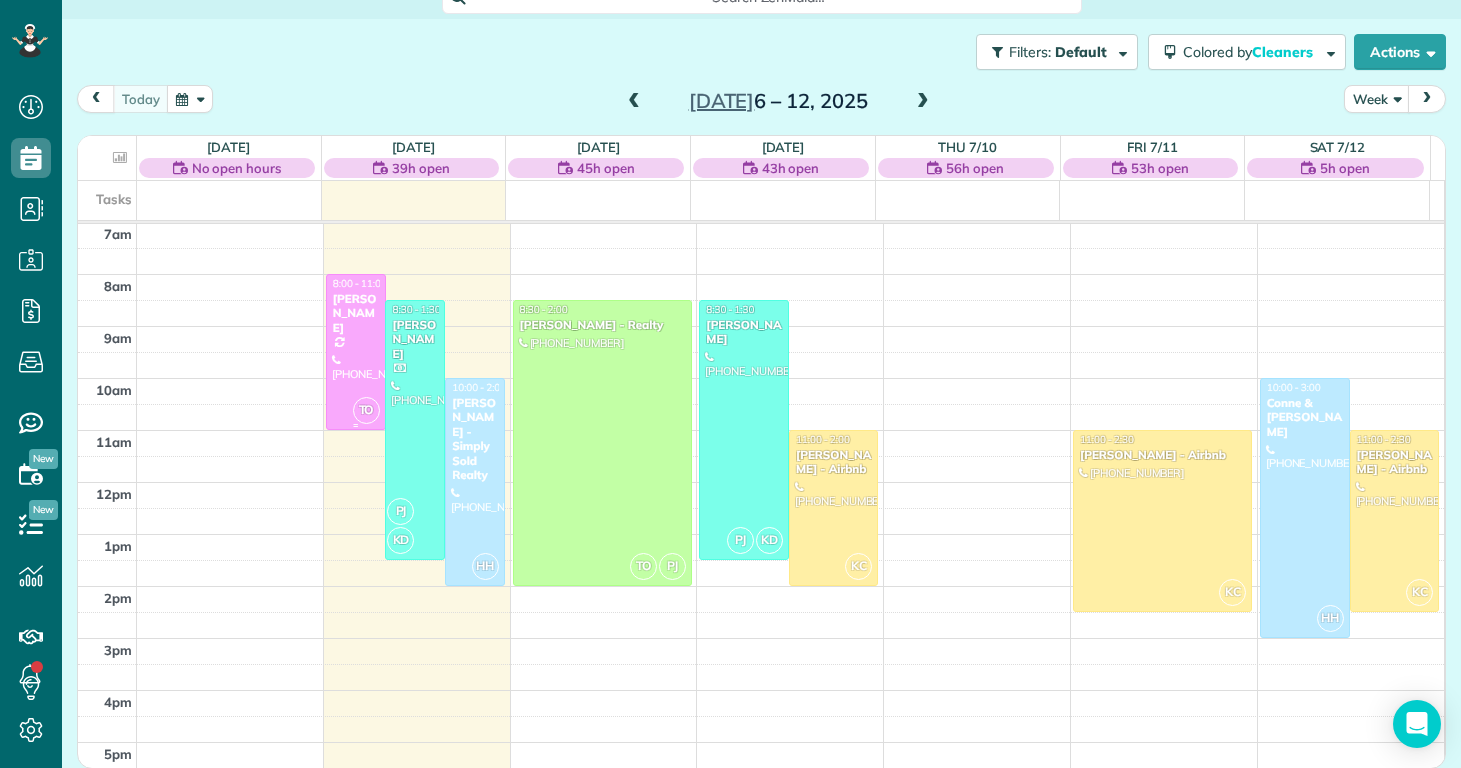 click at bounding box center (356, 352) 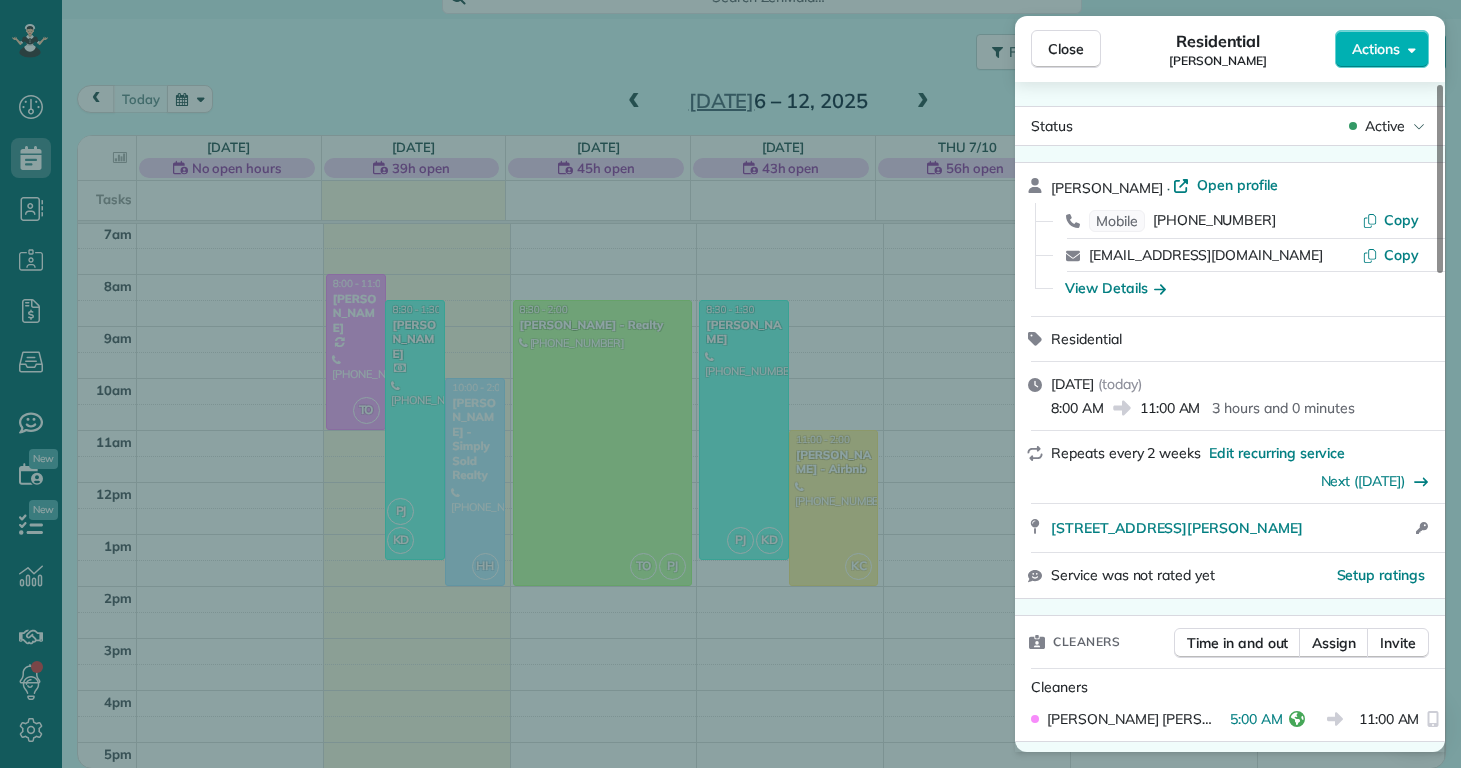 scroll, scrollTop: 138, scrollLeft: 0, axis: vertical 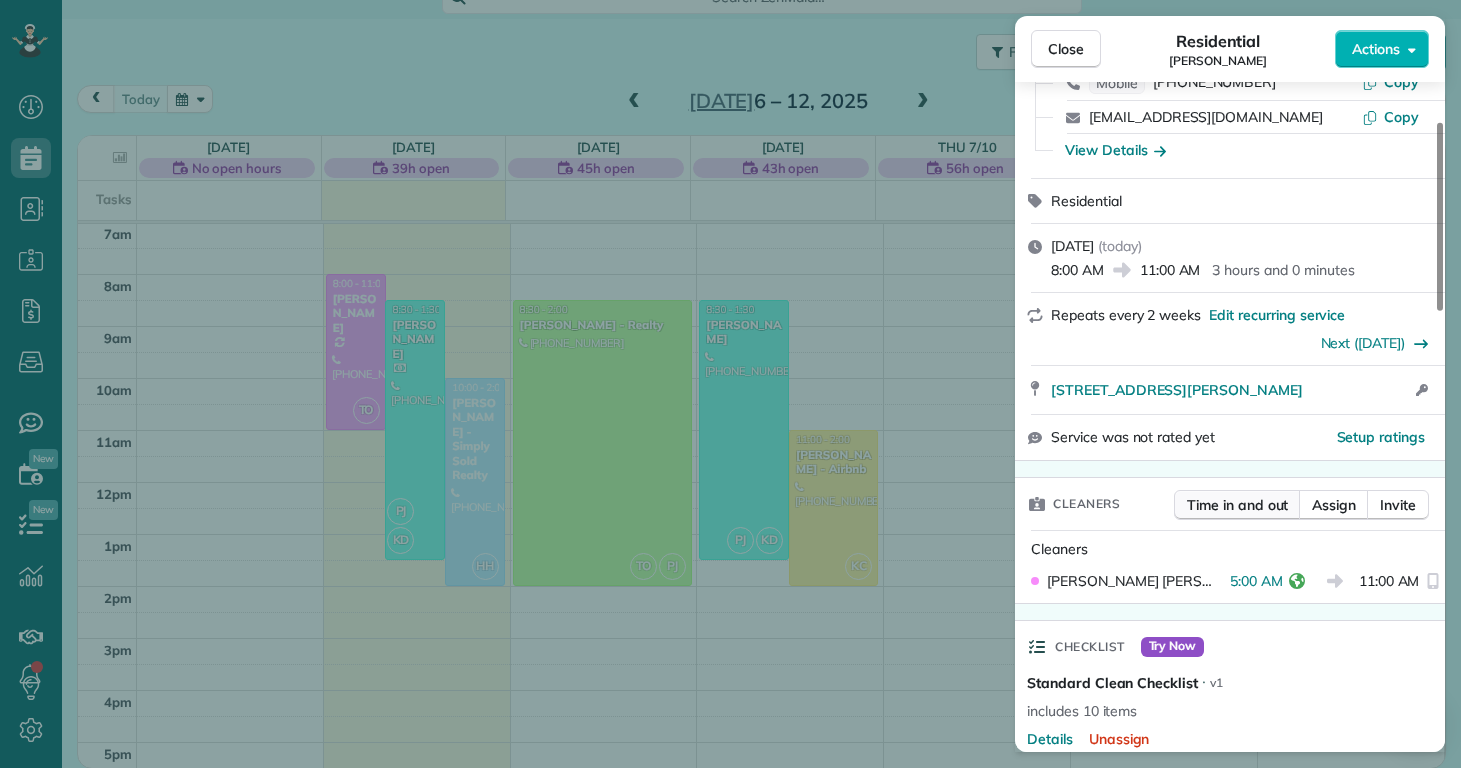 click on "Time in and out" at bounding box center (1237, 505) 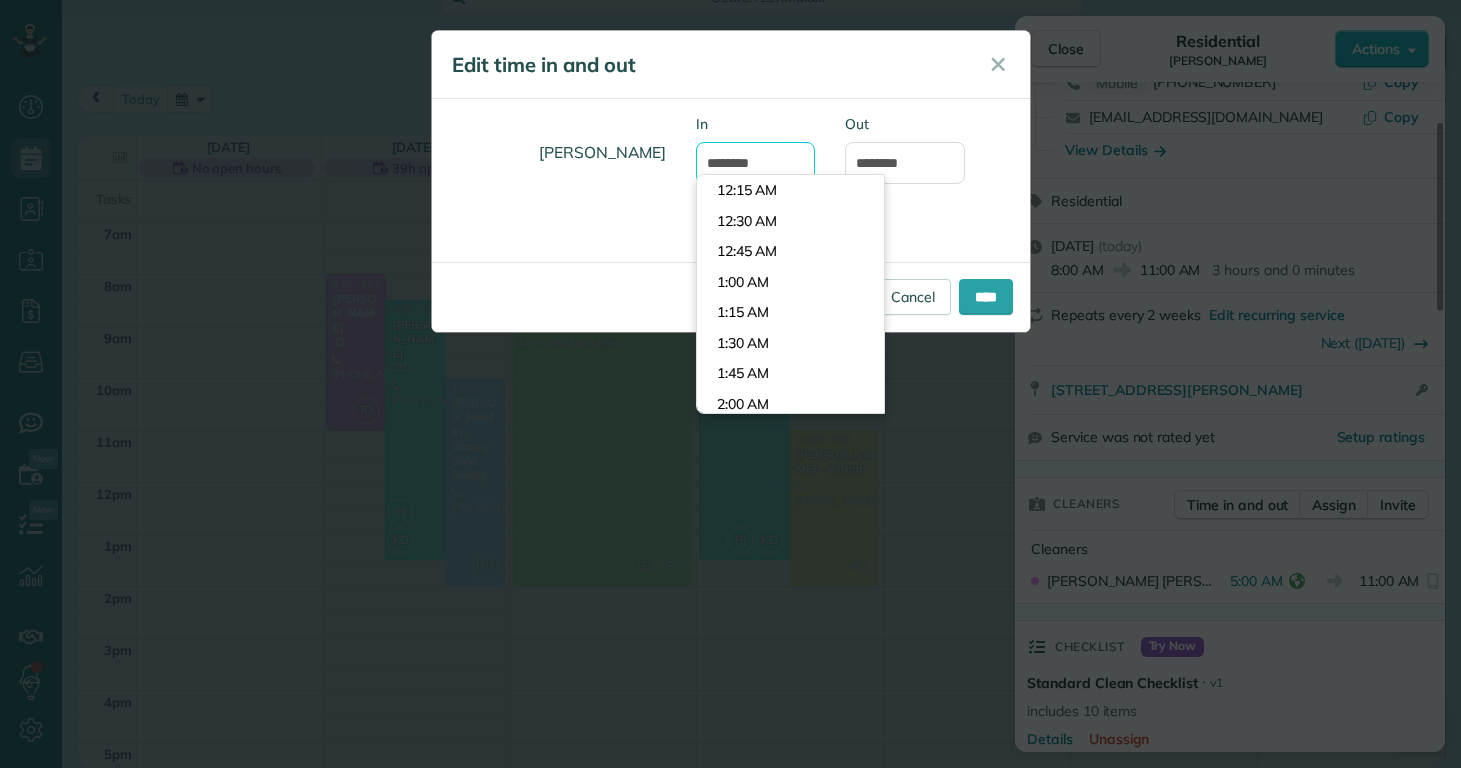 scroll, scrollTop: 540, scrollLeft: 0, axis: vertical 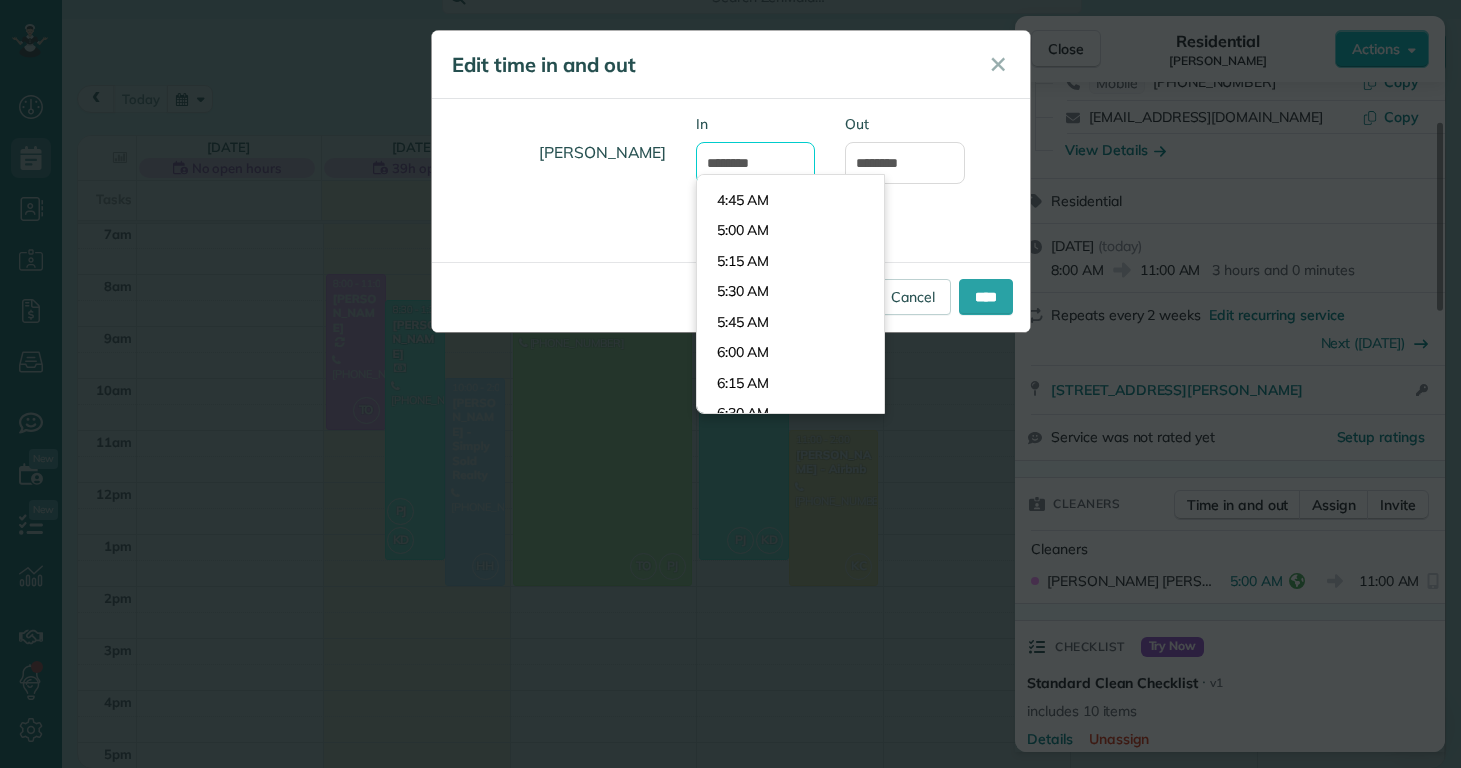drag, startPoint x: 717, startPoint y: 167, endPoint x: 692, endPoint y: 166, distance: 25.019993 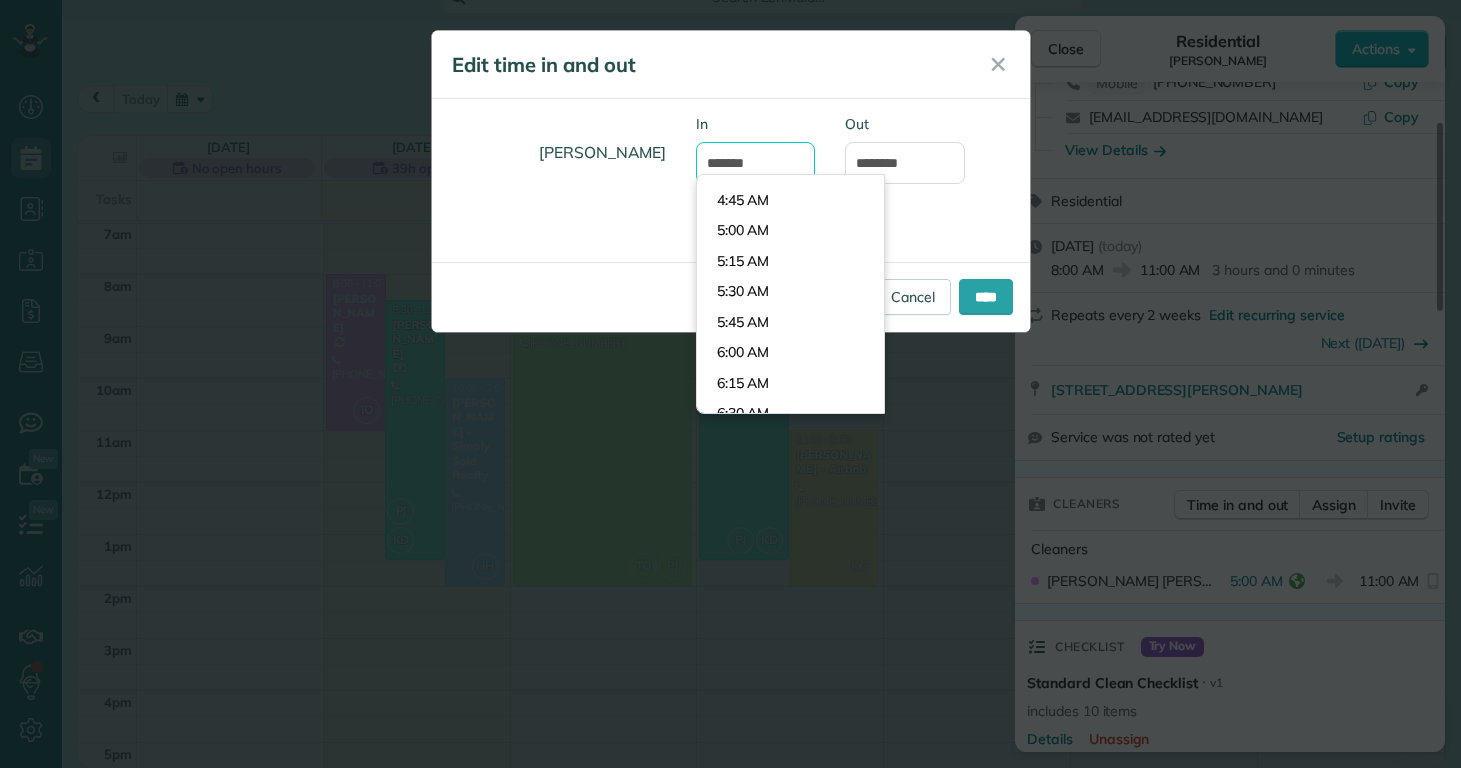 scroll, scrollTop: 900, scrollLeft: 0, axis: vertical 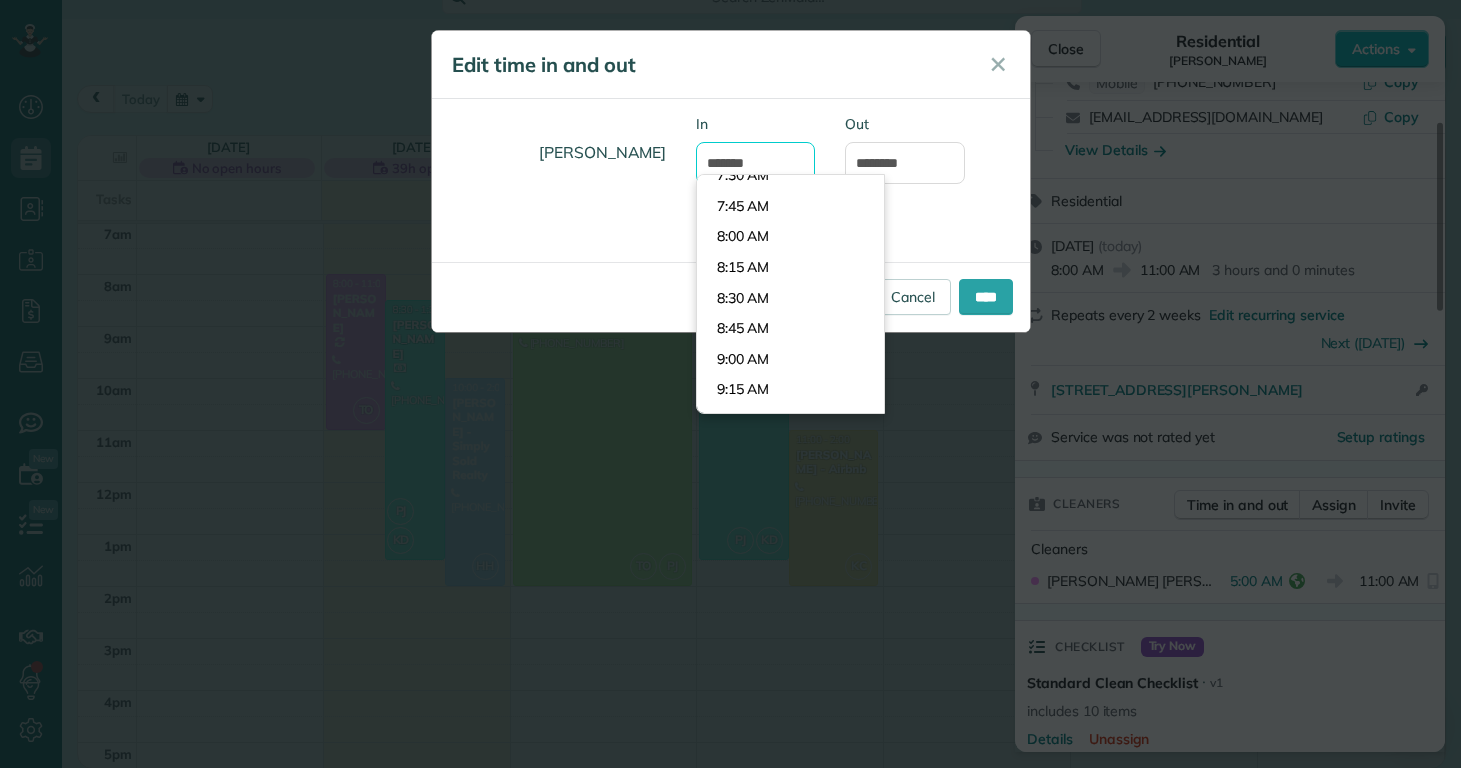 type on "*******" 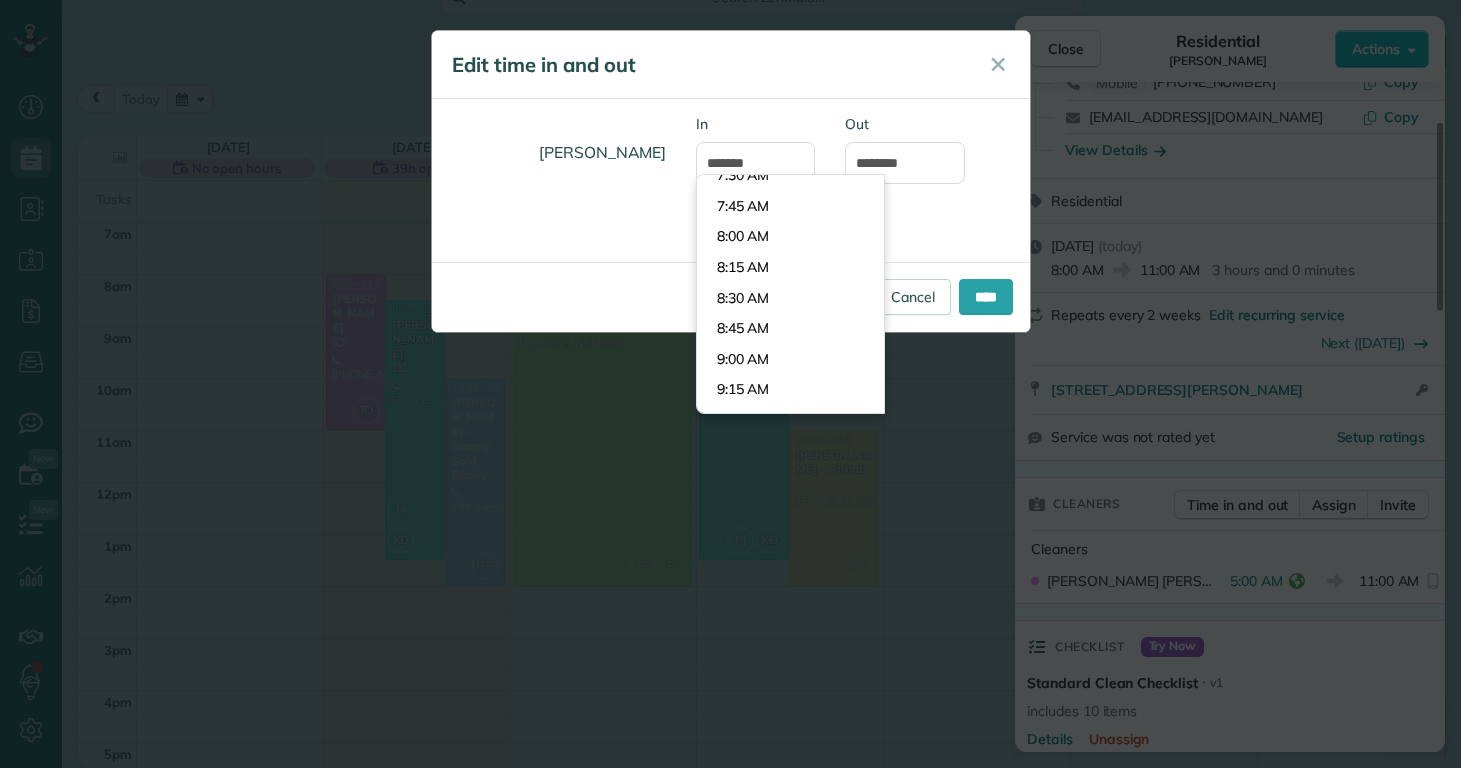 click on "Taylor Obryan
In ******* Type or select a time
Out ********" at bounding box center [731, 180] 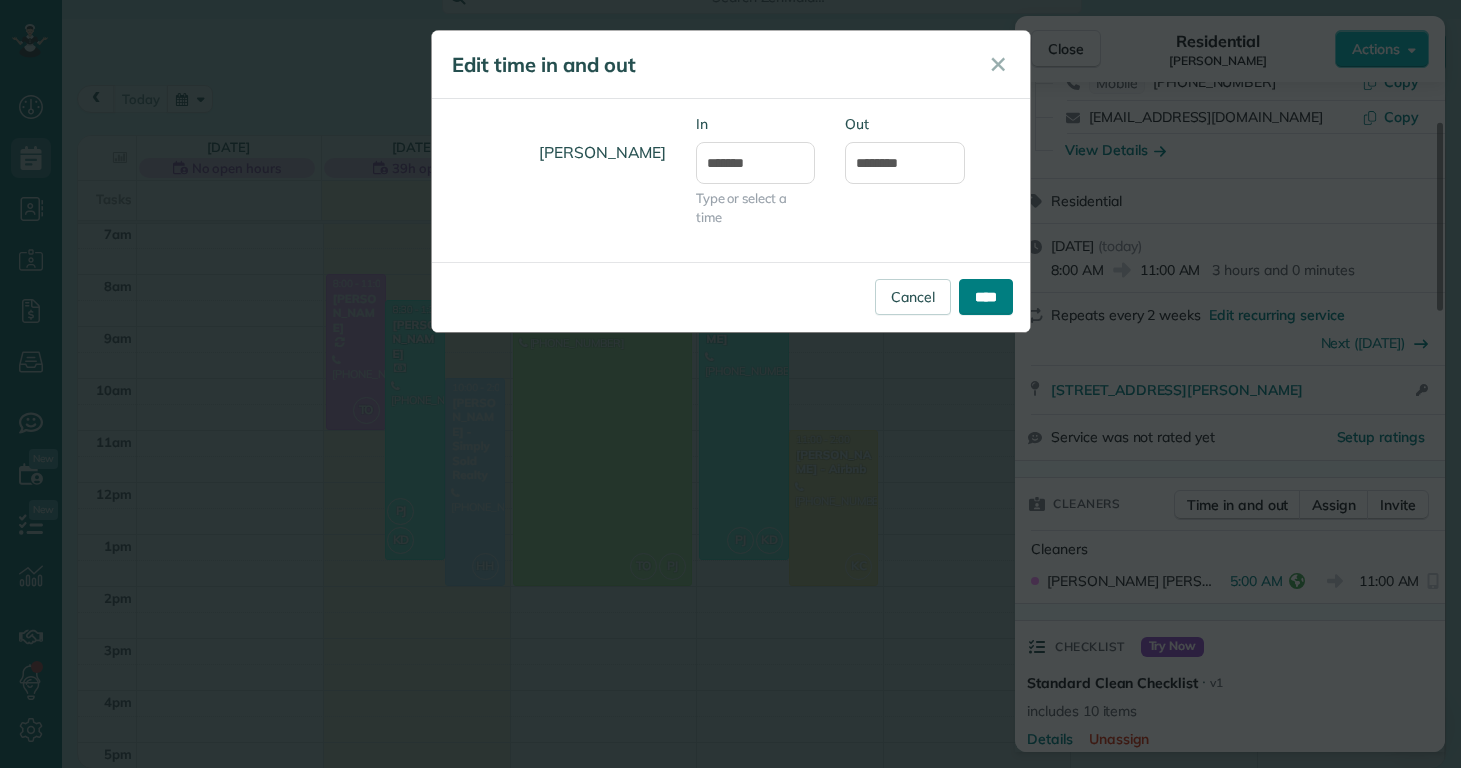 click on "****" at bounding box center (986, 297) 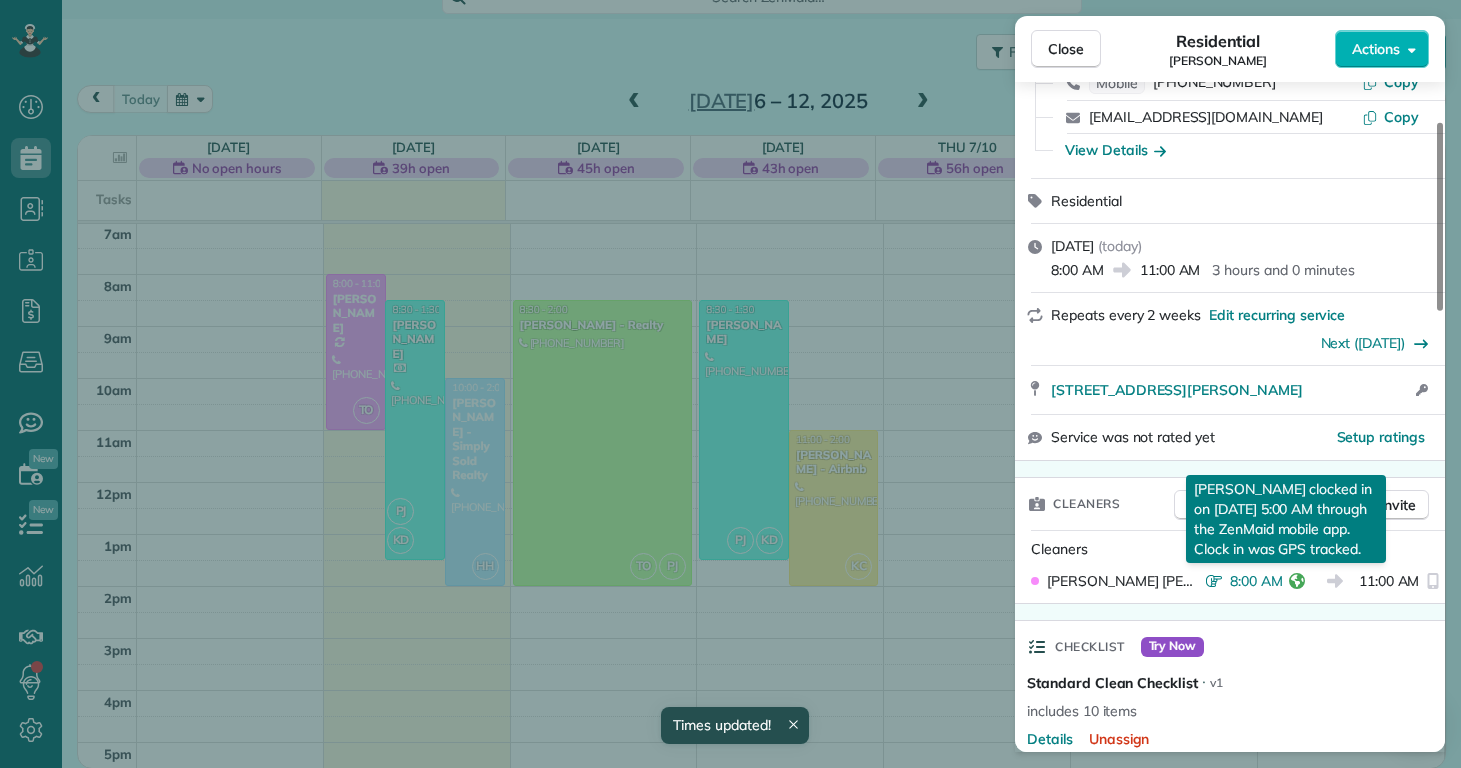 click 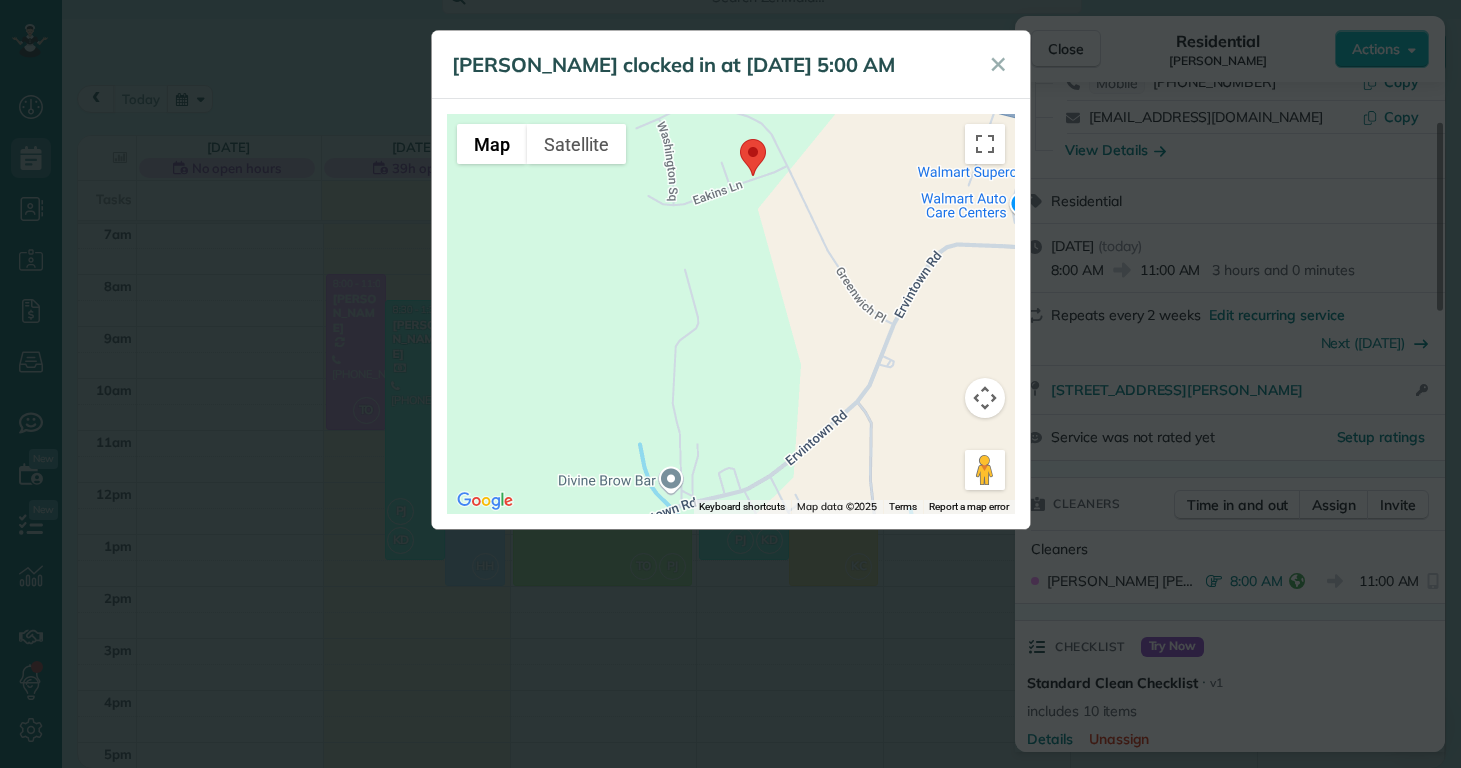drag, startPoint x: 769, startPoint y: 234, endPoint x: 767, endPoint y: 308, distance: 74.02702 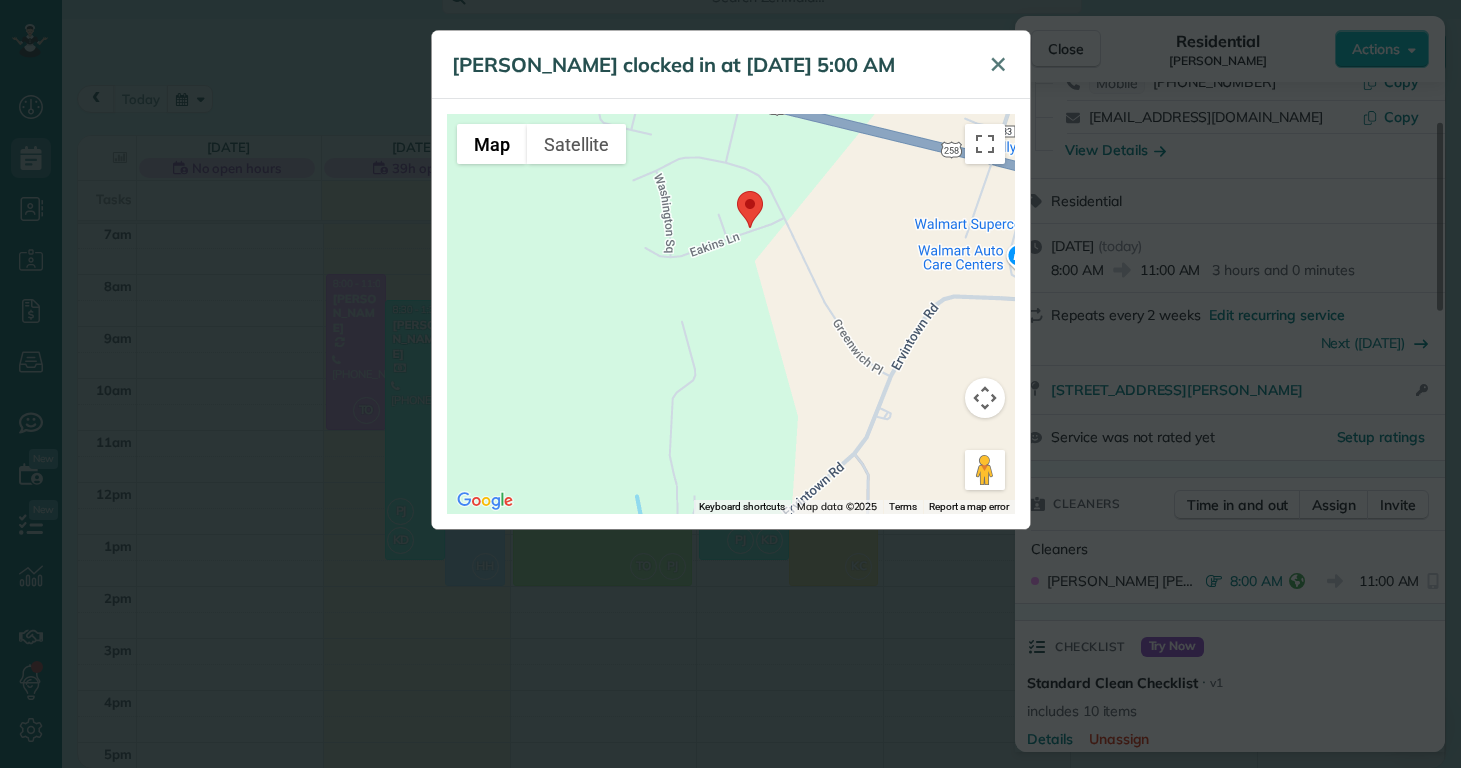 click on "✕" at bounding box center (998, 65) 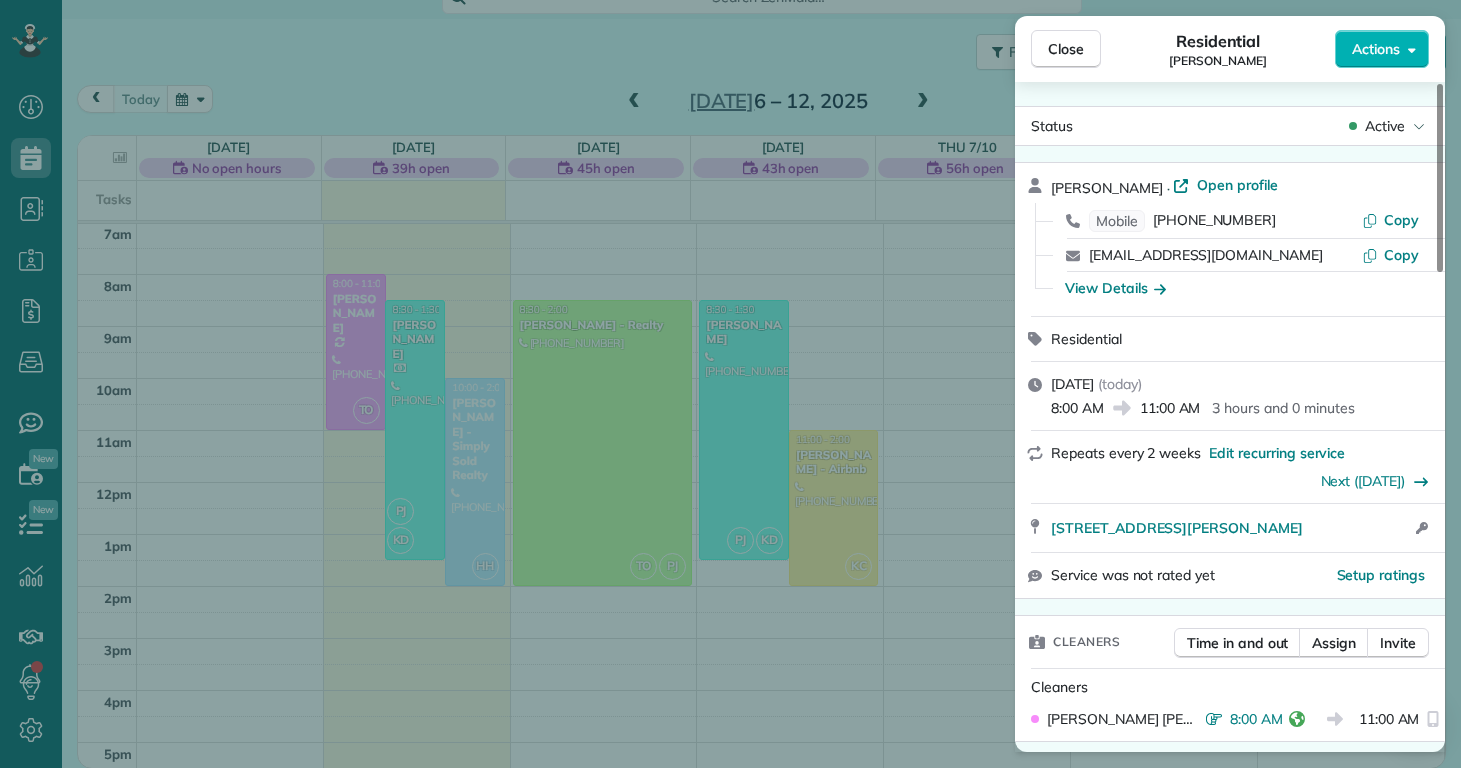 scroll, scrollTop: 4, scrollLeft: 0, axis: vertical 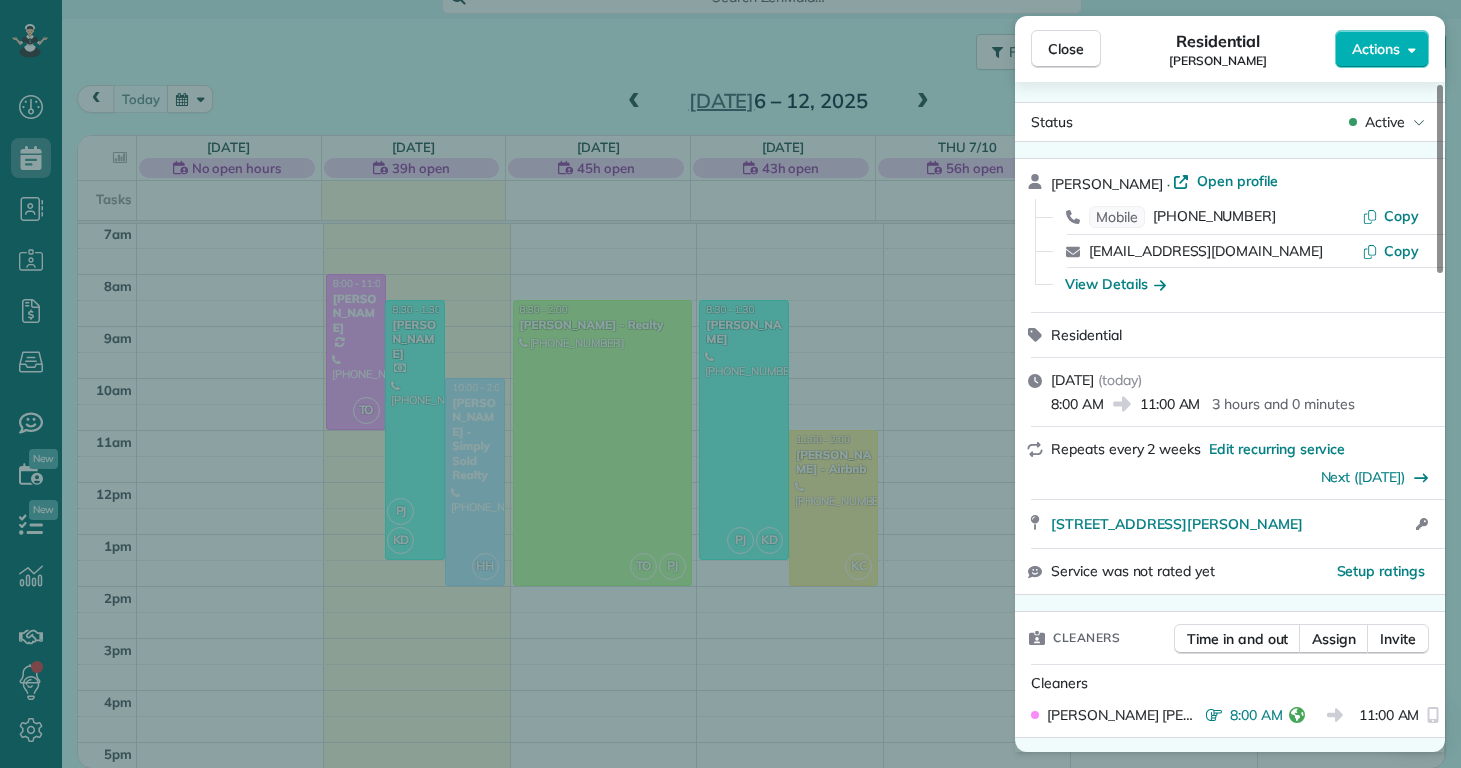 click on "Close Residential Kelly Delaney Actions Status Active Kelly Delaney · Open profile Mobile (910) 650-2280 Copy klyles2011@gmail.com Copy View Details Residential Monday, July 07, 2025 ( today ) 8:00 AM 11:00 AM 3 hours and 0 minutes Repeats every 2 weeks Edit recurring service Next (Jul 21) 907 Eakins Lane Richlands NC 28574 Open access information Service was not rated yet Setup ratings Cleaners Time in and out Assign Invite Cleaners Taylor   Obryan 8:00 AM 11:00 AM Checklist Try Now Standard Clean Checklist   ⋅  v1 includes 10 items Details Unassign Billing Billing actions Price $130.00 Overcharge $0.00 Discount $0.00 Coupon discount - Primary tax - Secondary tax - Total appointment price $130.00 Tips collected New feature! $0.00 Unpaid Mark as paid Total including tip $130.00 Get paid online in no-time! Send an invoice and reward your cleaners with tips Charge customer credit card Appointment custom fields Reason for Skip - Hidden from cleaners Pay Method Credit Card Hidden from cleaners Work items   0 0" at bounding box center [730, 384] 